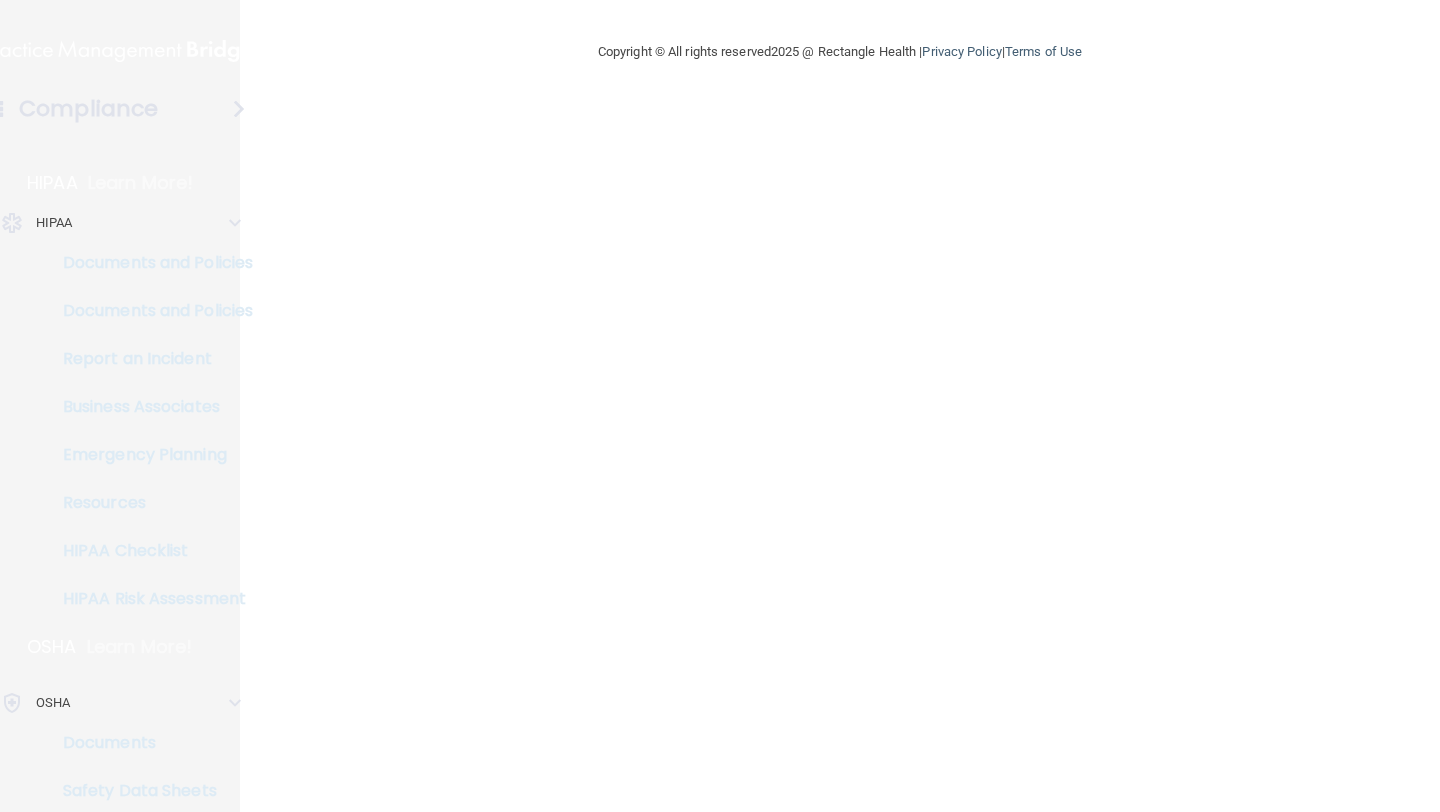 scroll, scrollTop: 0, scrollLeft: 0, axis: both 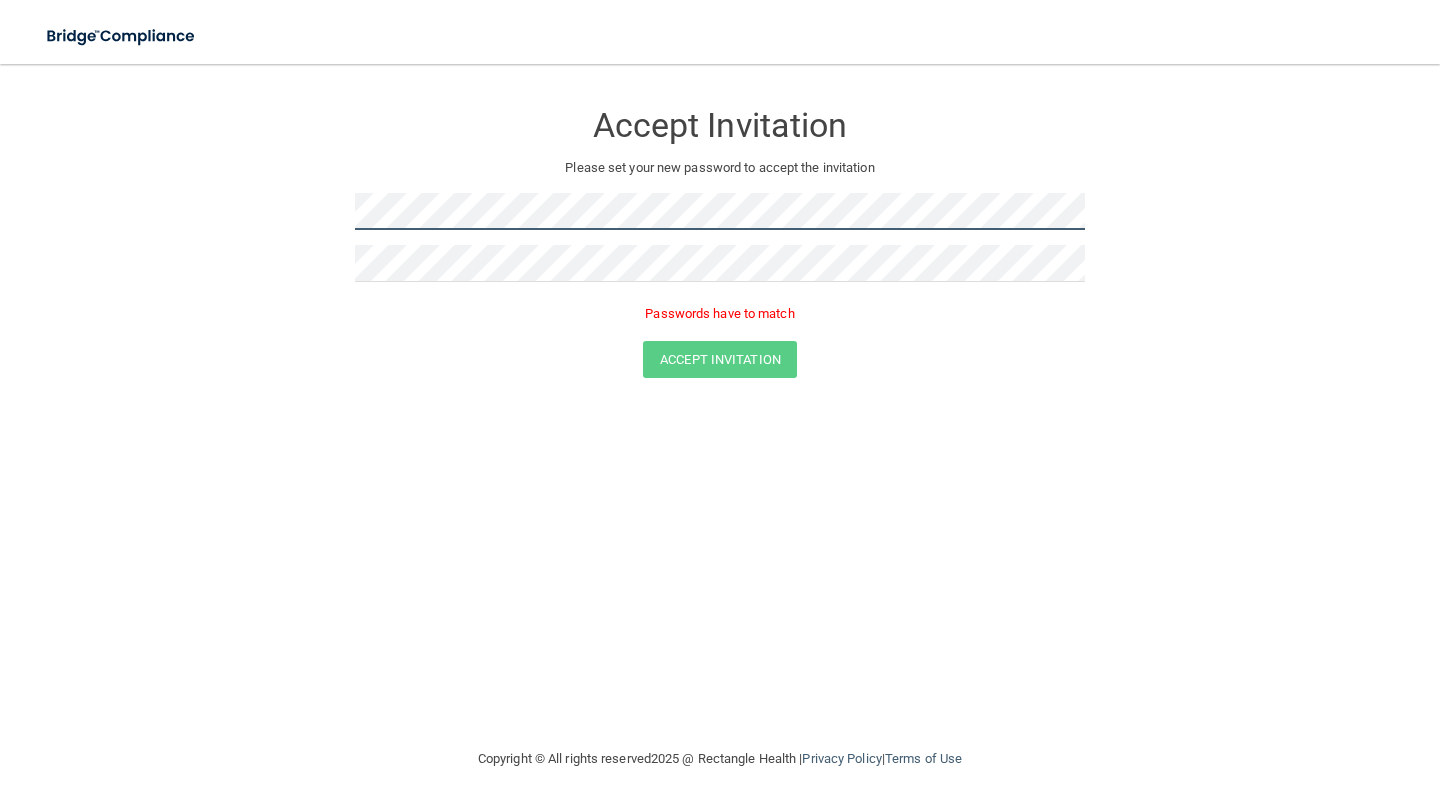 click on "Accept Invitation     Please set your new password to accept the invitation                               Passwords have to match                   Accept Invitation              You have successfully accepted the invitation!   Click here to login ." at bounding box center (720, 243) 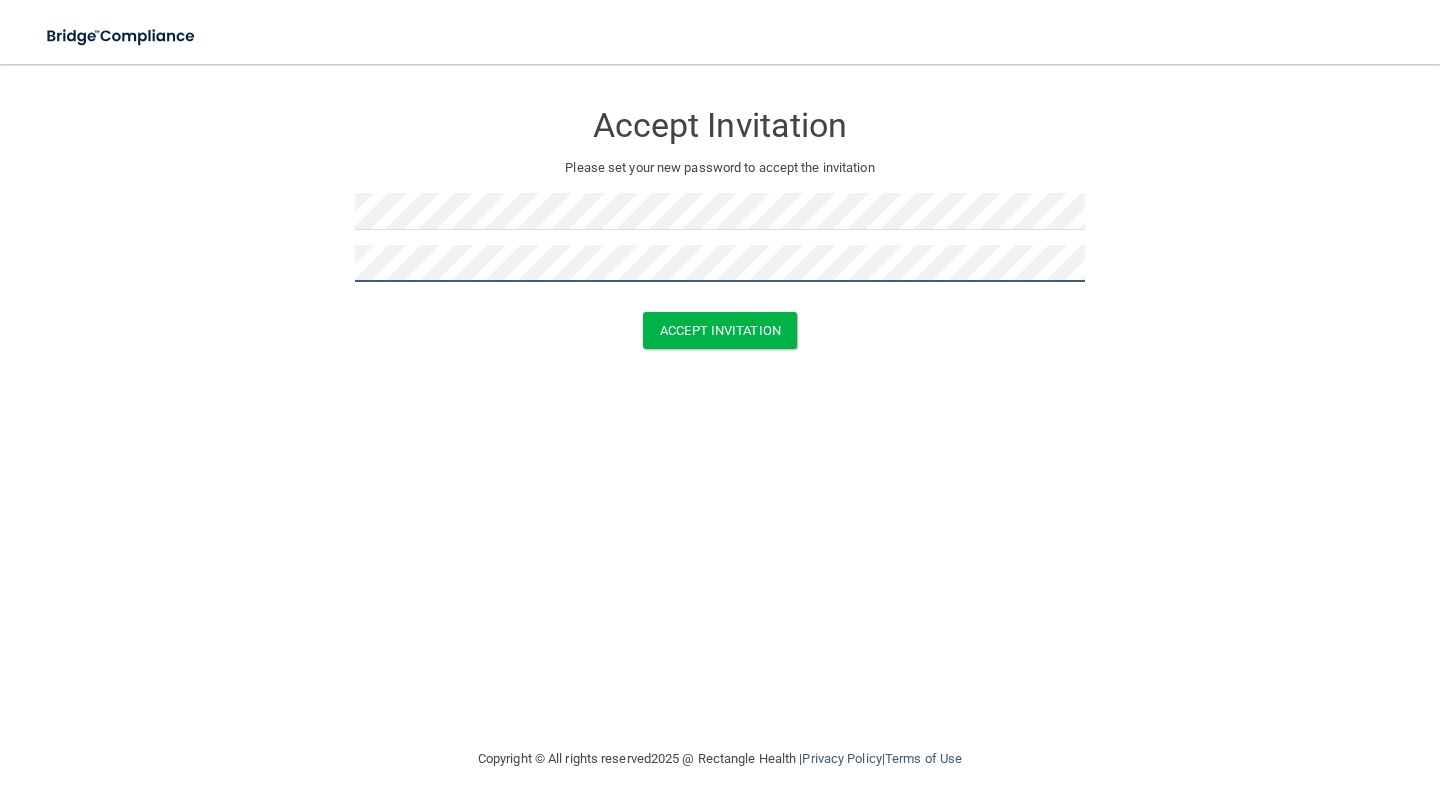 click on "Accept Invitation" at bounding box center [720, 330] 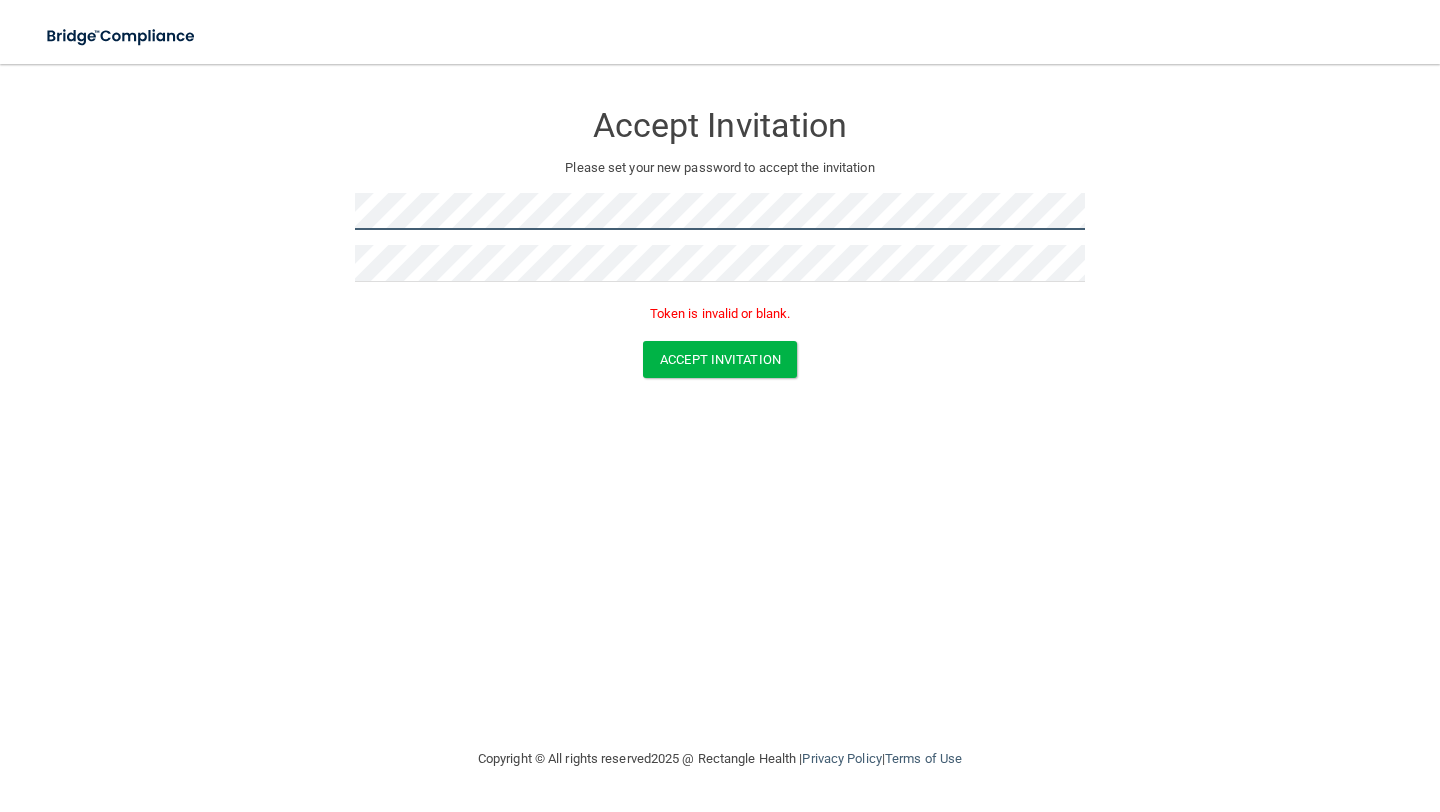 click on "Accept Invitation     Please set your new password to accept the invitation                                   Token is invalid or blank.               Accept Invitation              You have successfully accepted the invitation!   Click here to login ." at bounding box center (720, 243) 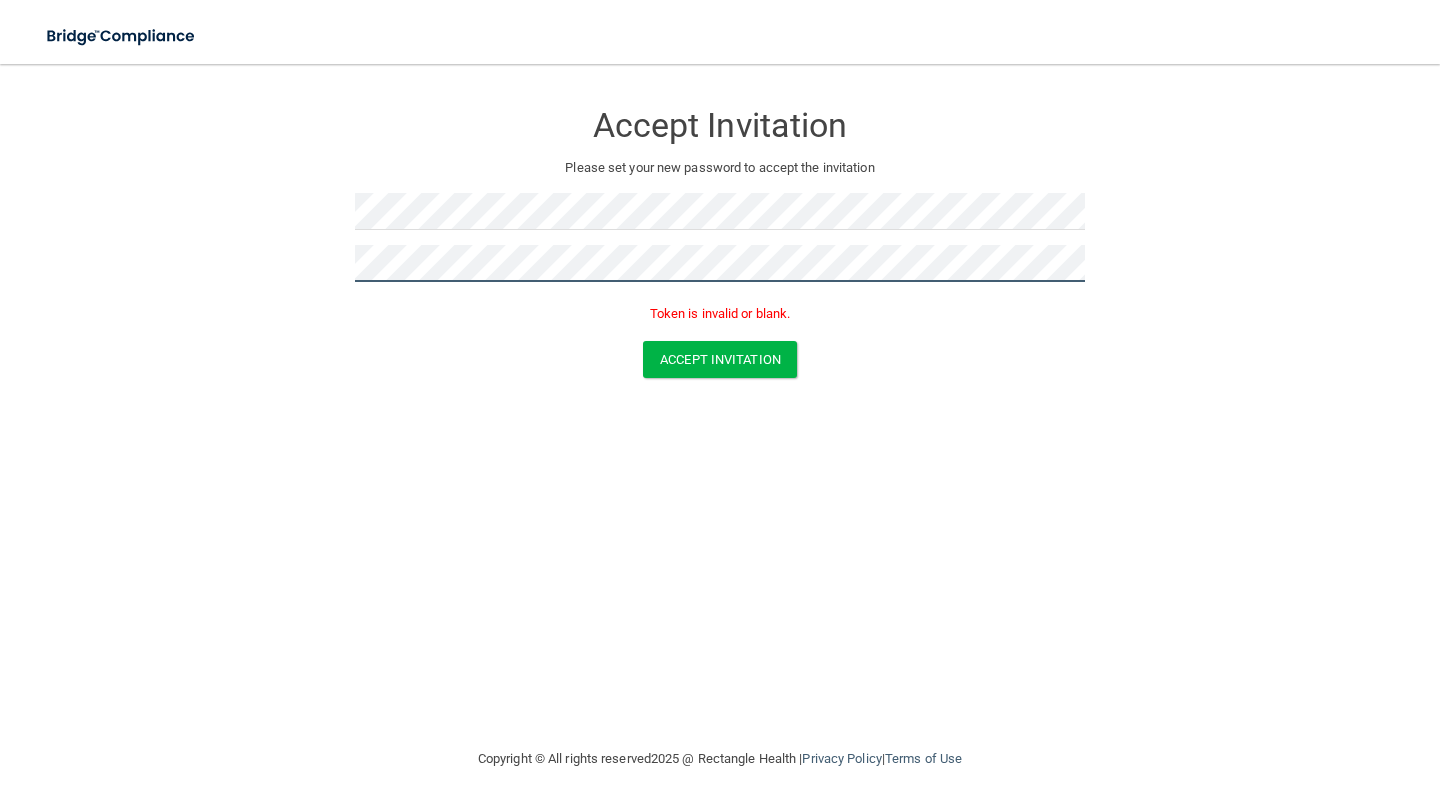 click on "Accept Invitation     Please set your new password to accept the invitation                                   Token is invalid or blank.               Accept Invitation              You have successfully accepted the invitation!   Click here to login ." at bounding box center (720, 243) 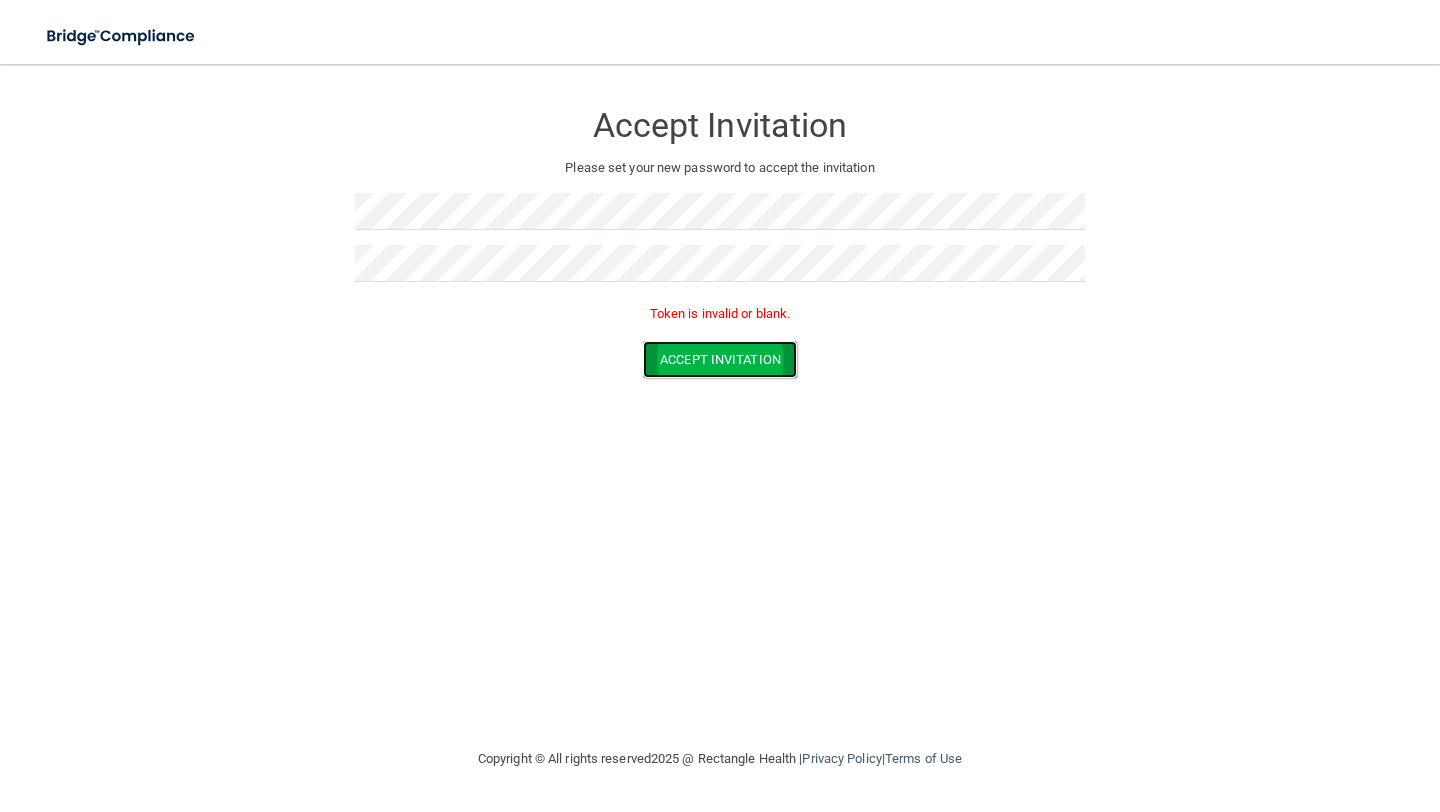 click on "Accept Invitation" at bounding box center [720, 359] 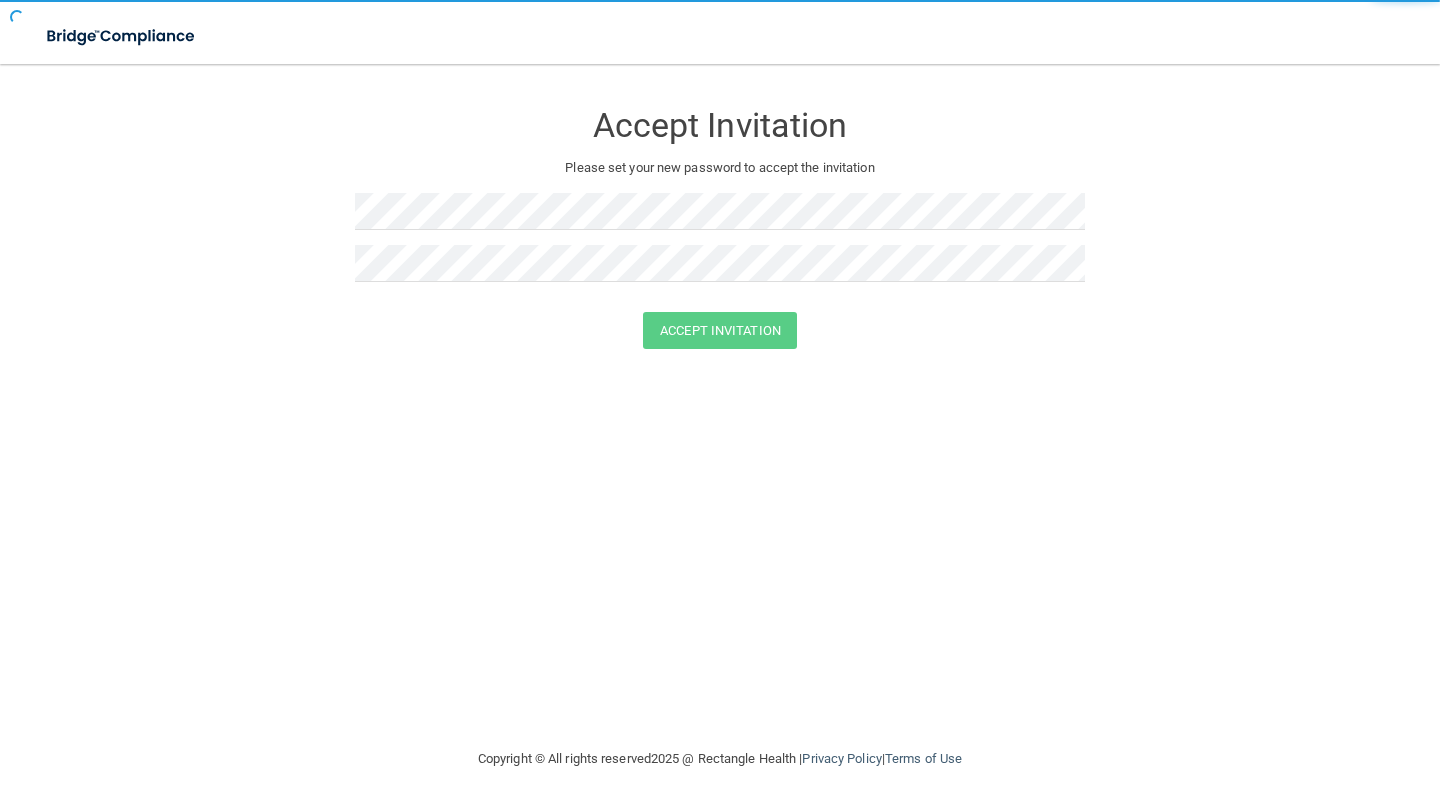 scroll, scrollTop: 0, scrollLeft: 0, axis: both 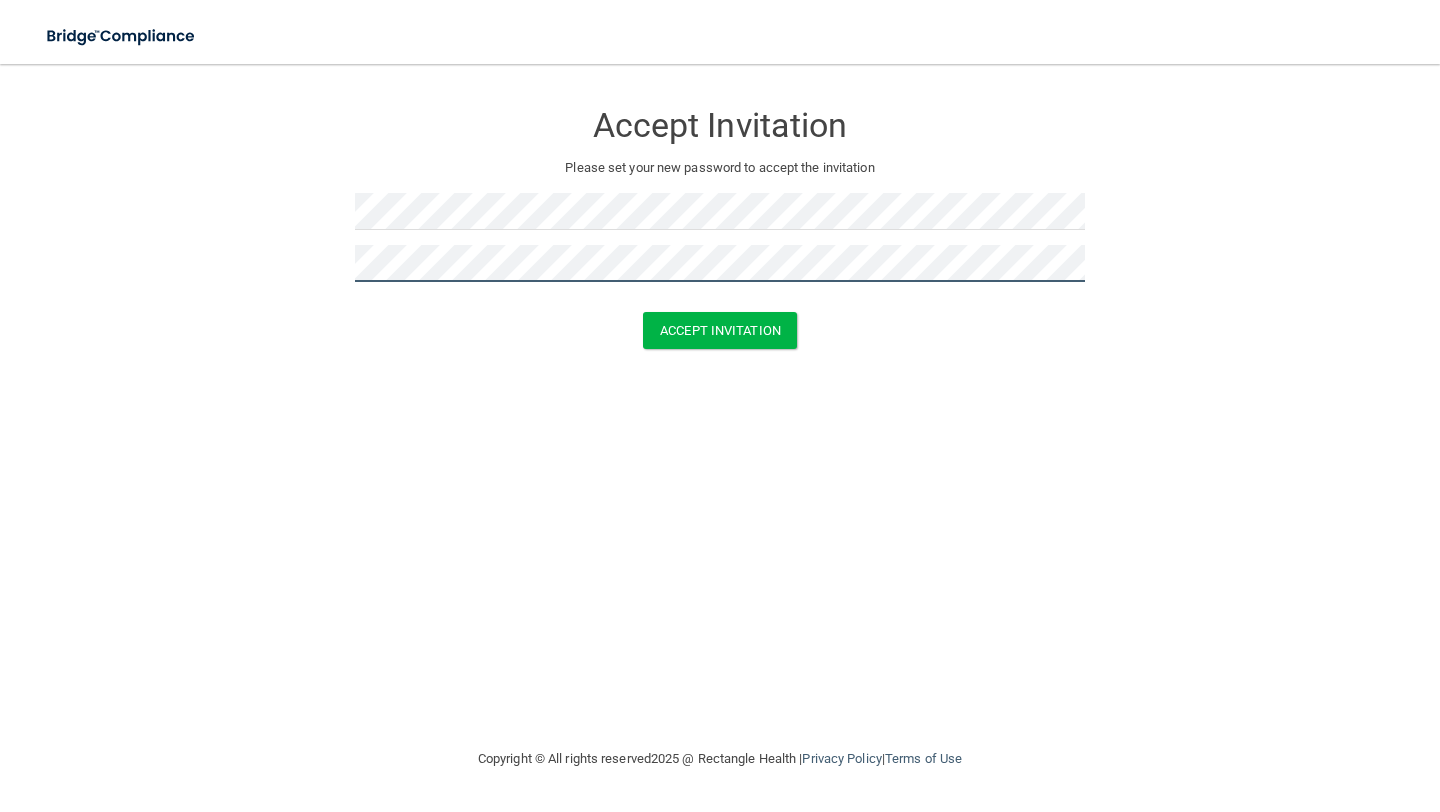 click on "Accept Invitation" at bounding box center [720, 330] 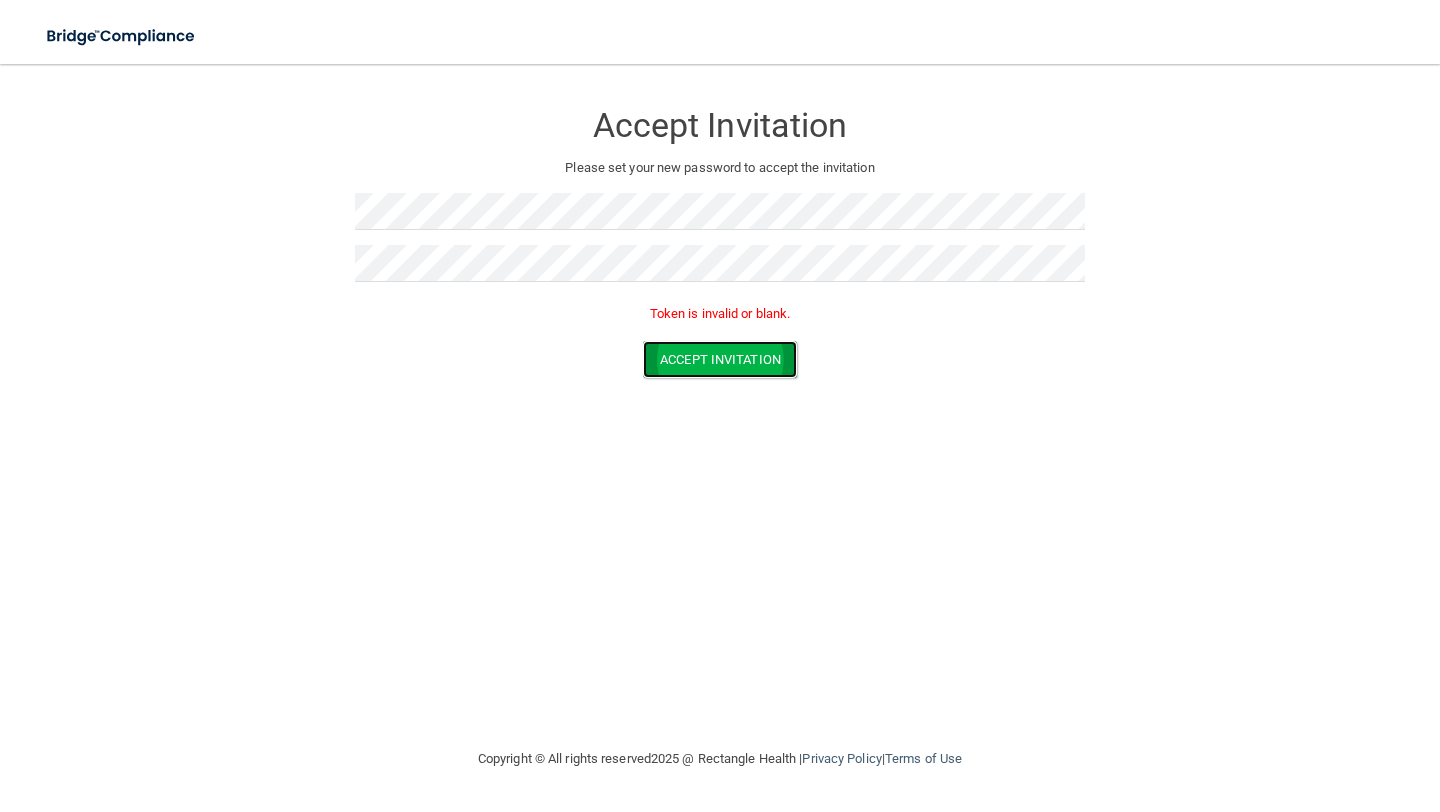 click on "Accept Invitation" at bounding box center (720, 359) 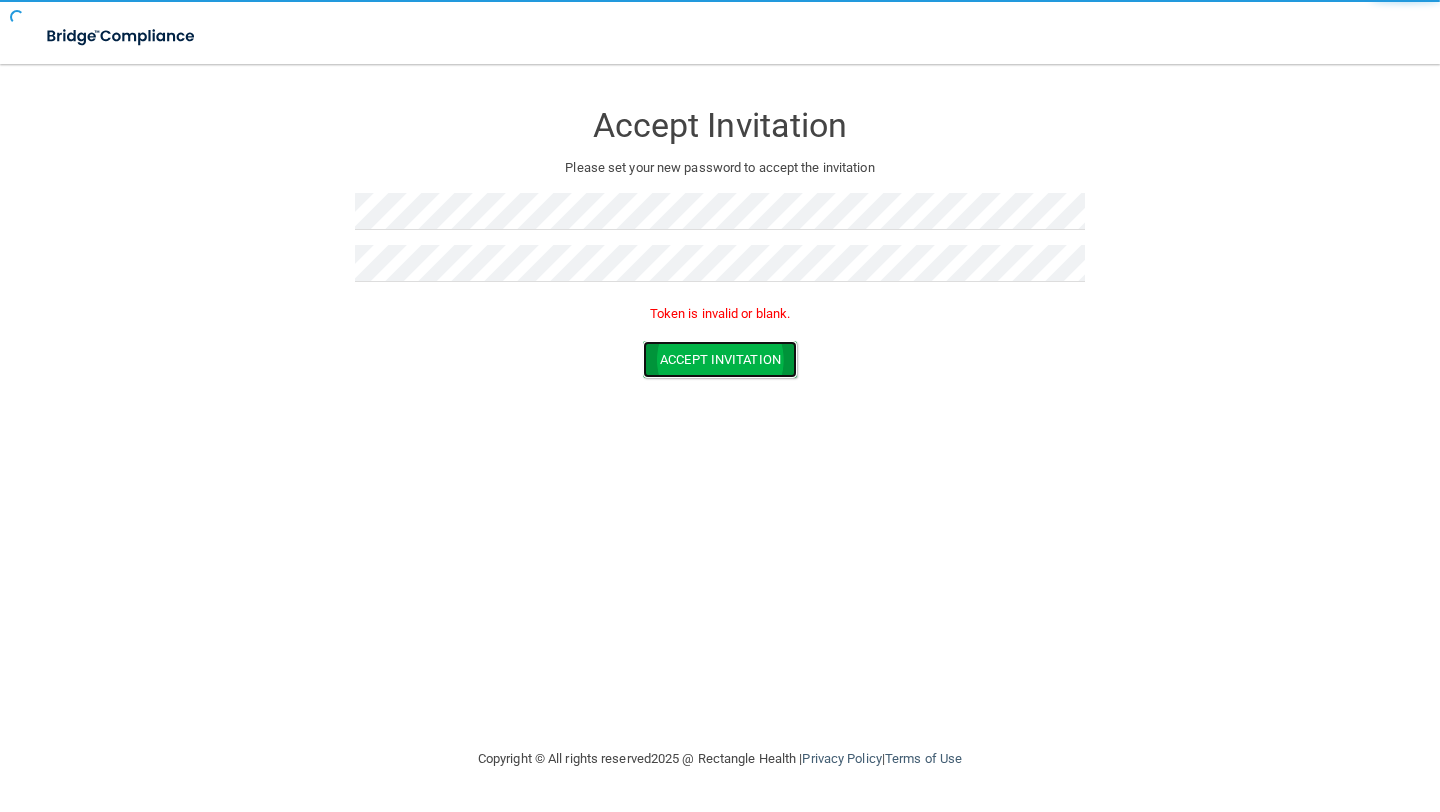 click on "Accept Invitation" at bounding box center (720, 359) 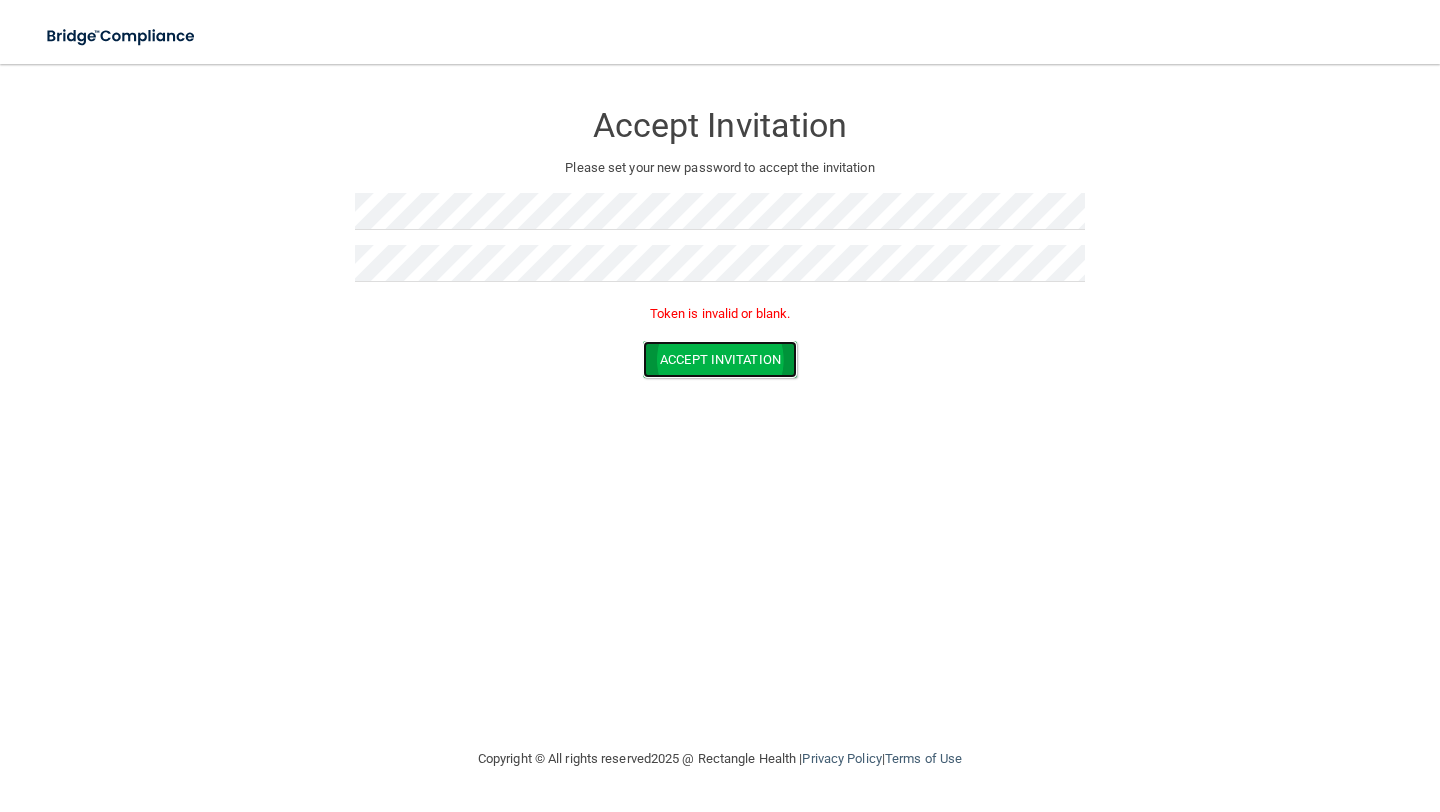 click on "Accept Invitation" at bounding box center (720, 359) 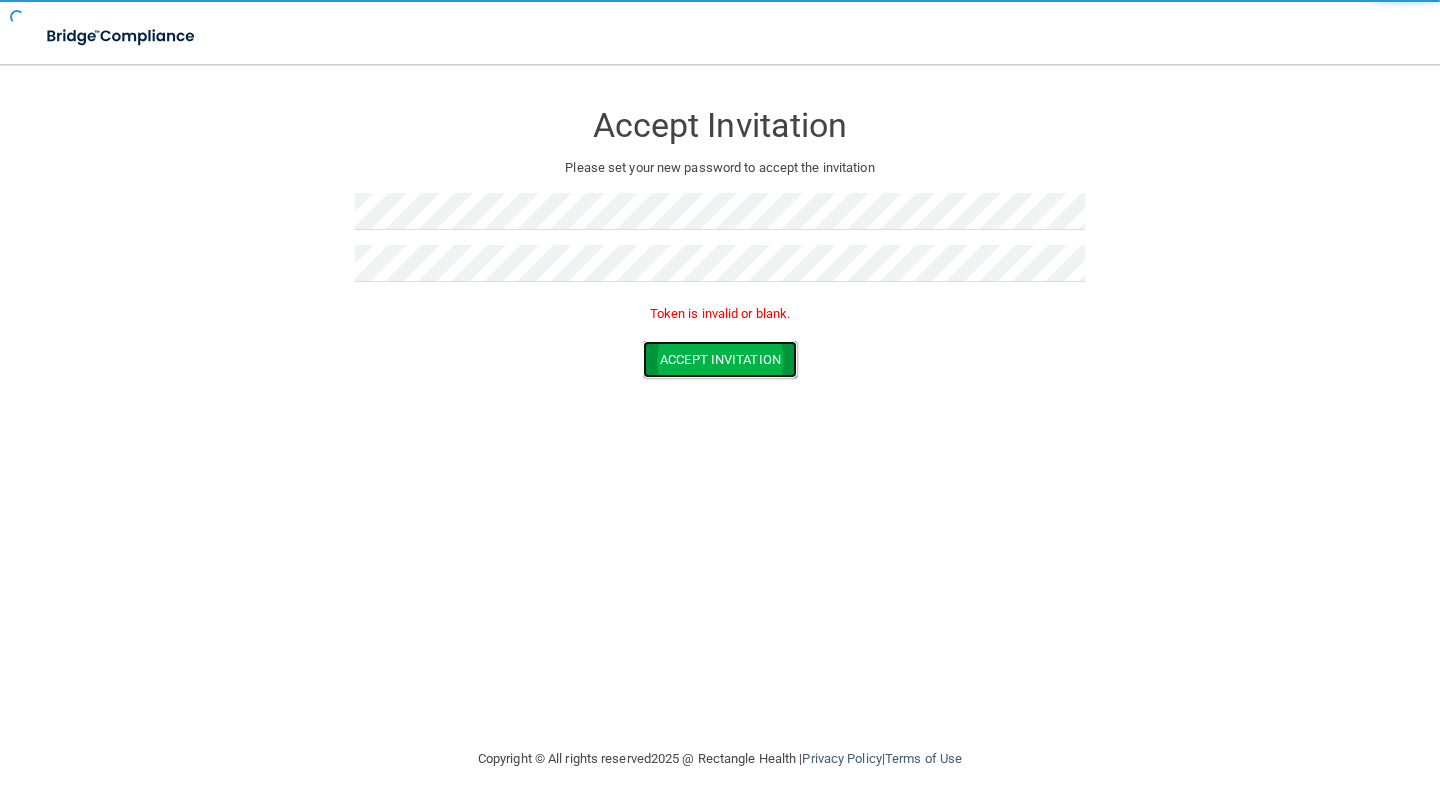 click on "Accept Invitation" at bounding box center [720, 359] 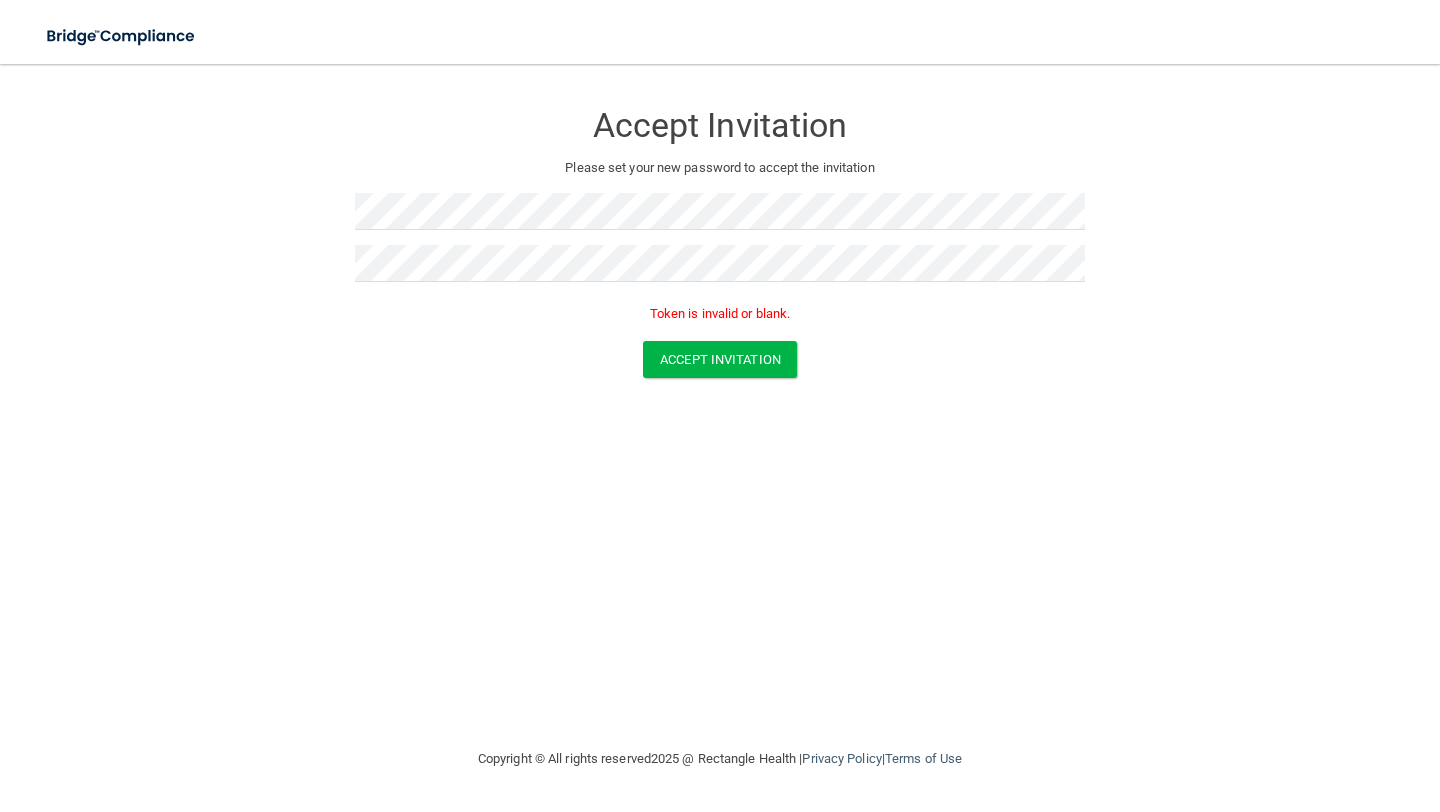click on "Toggle navigation" at bounding box center (300, 36) 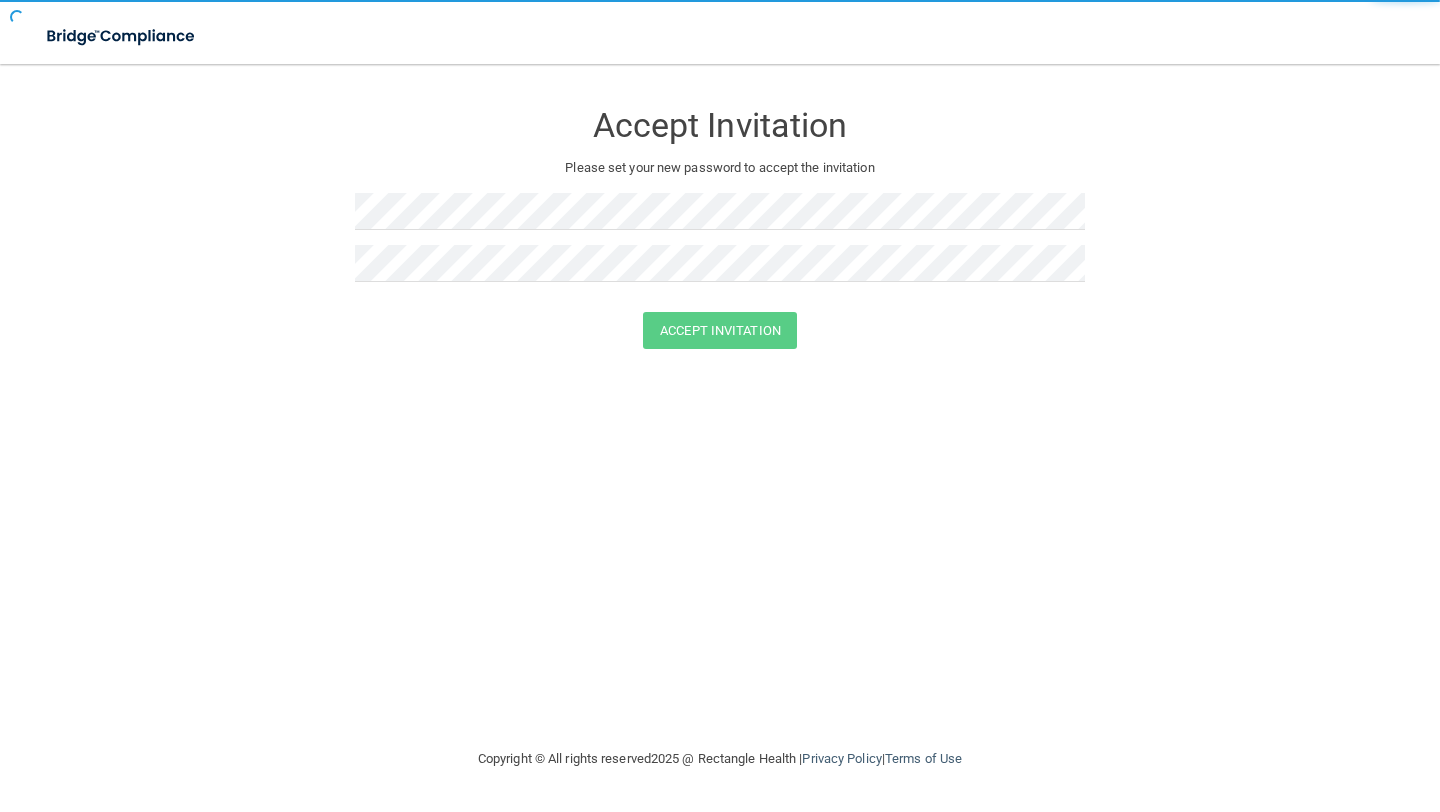 scroll, scrollTop: 0, scrollLeft: 0, axis: both 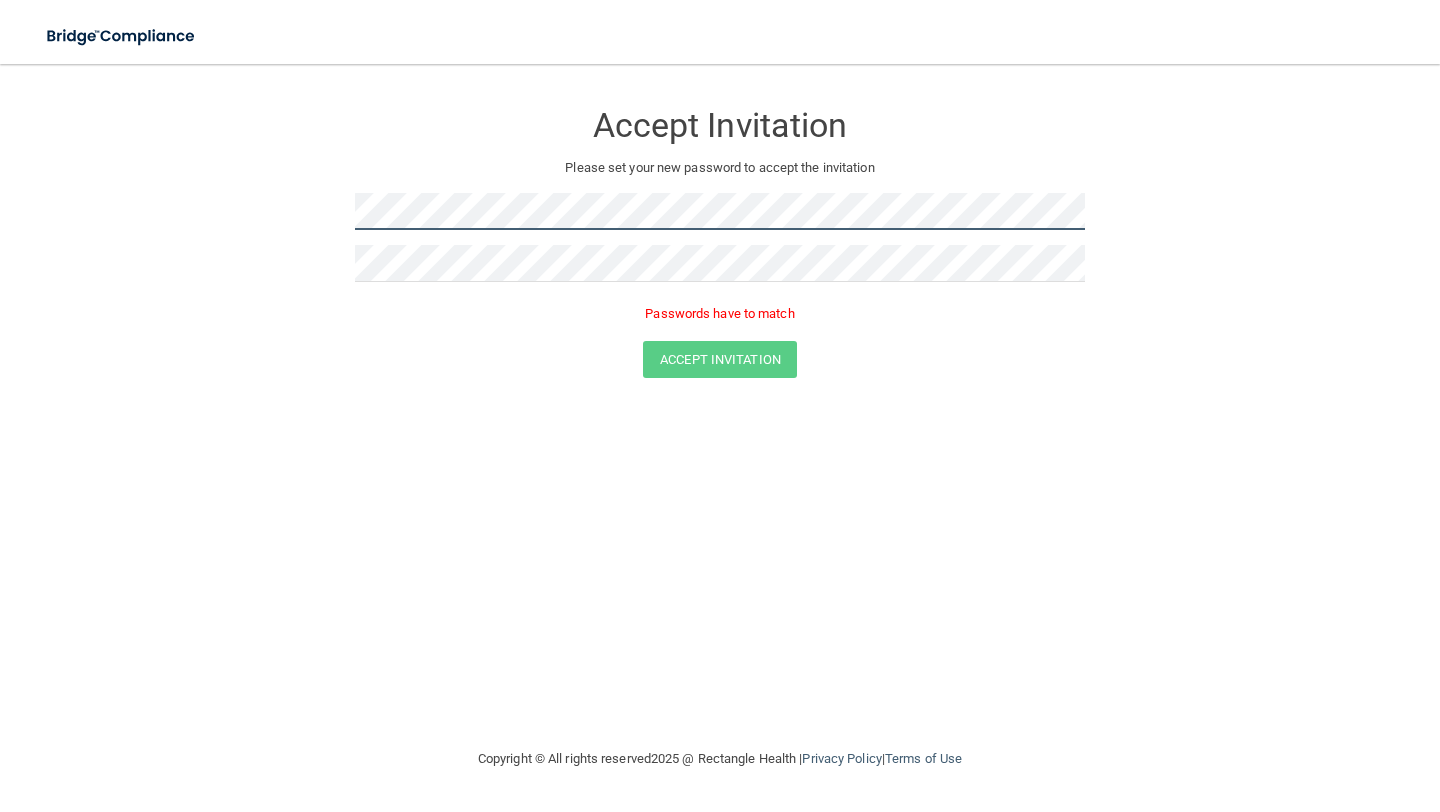 click on "Accept Invitation     Please set your new password to accept the invitation                               Passwords have to match                   Accept Invitation              You have successfully accepted the invitation!   Click here to login ." at bounding box center (720, 243) 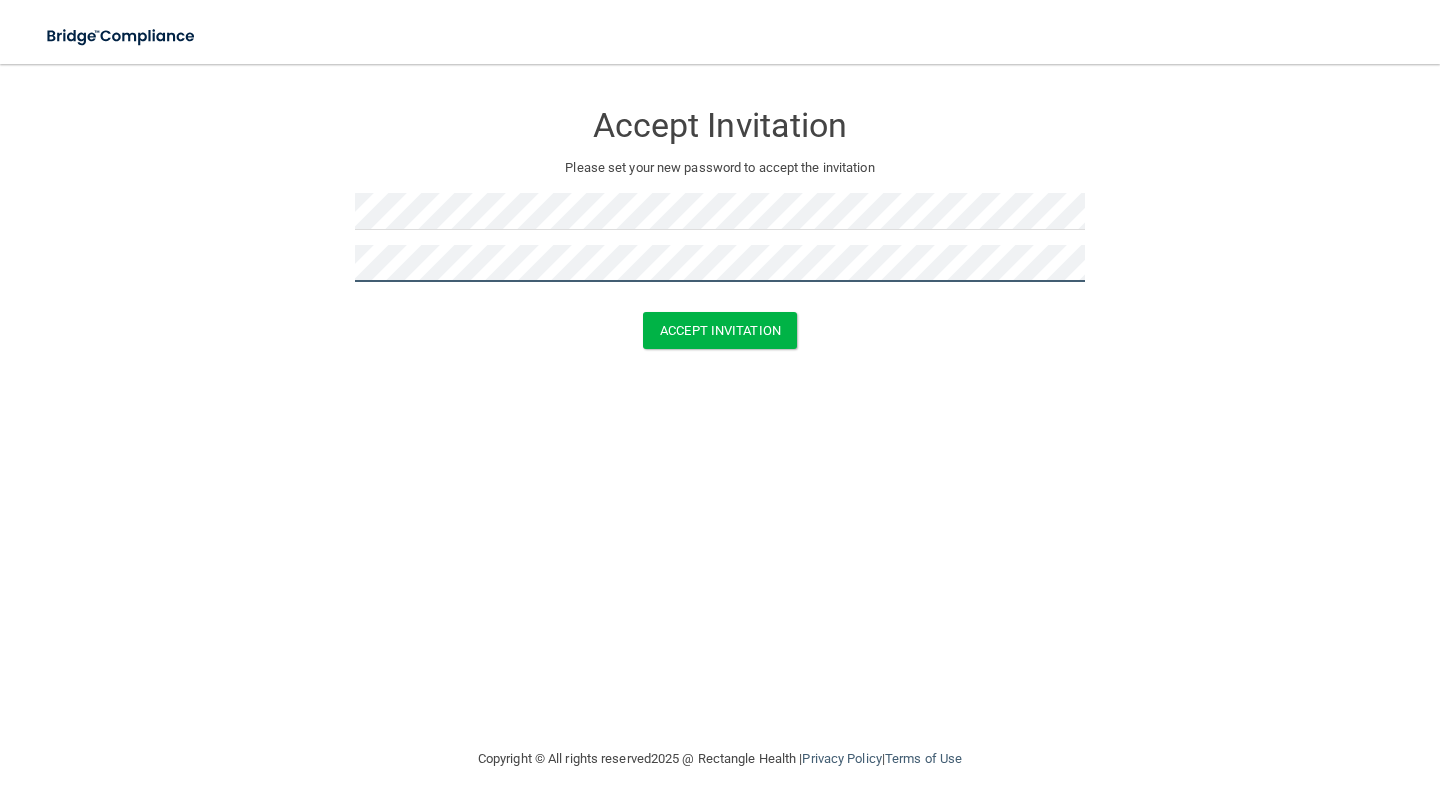 click on "Accept Invitation" at bounding box center (720, 330) 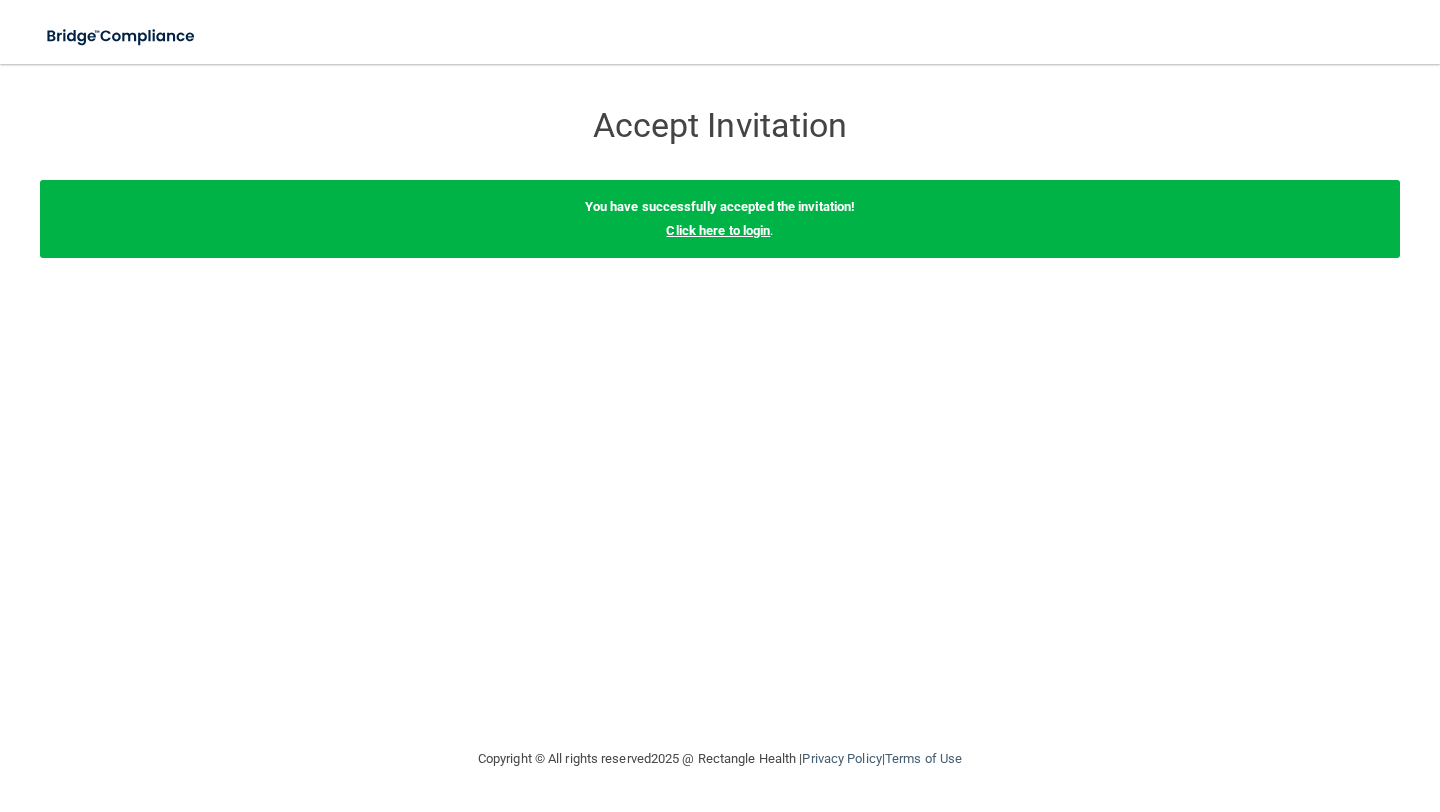 click on "Click here to login" at bounding box center [718, 230] 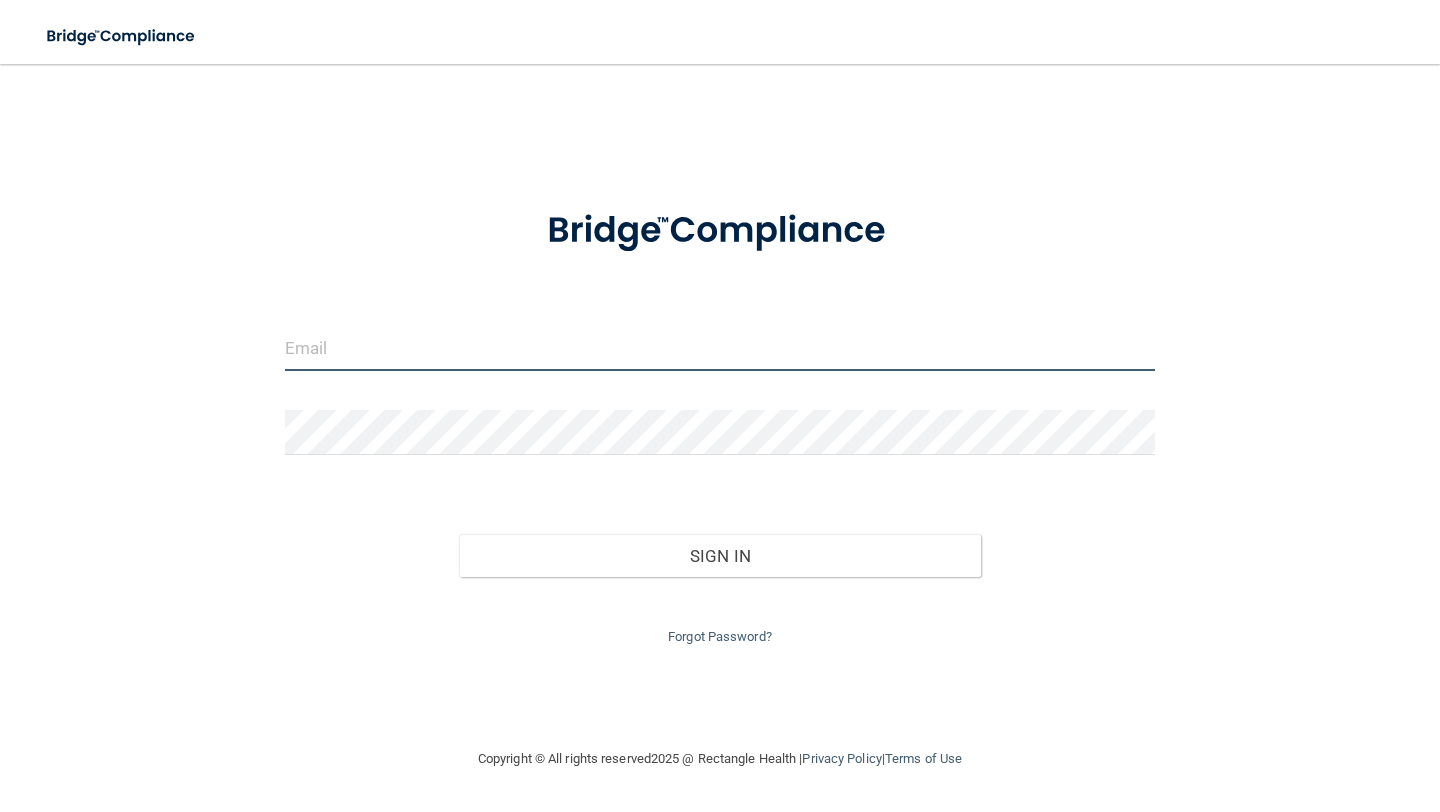 click at bounding box center (720, 348) 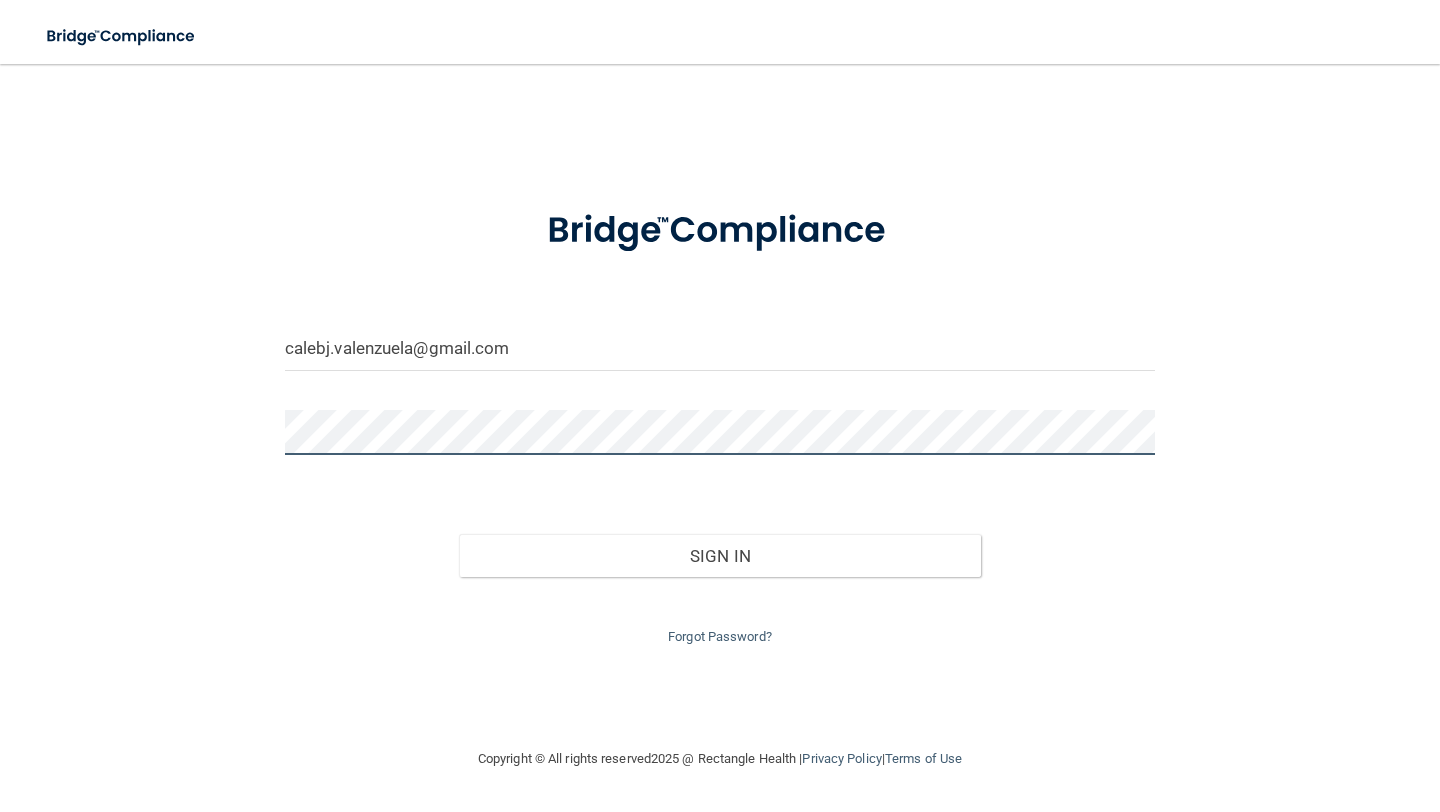 click on "Sign In" at bounding box center (720, 556) 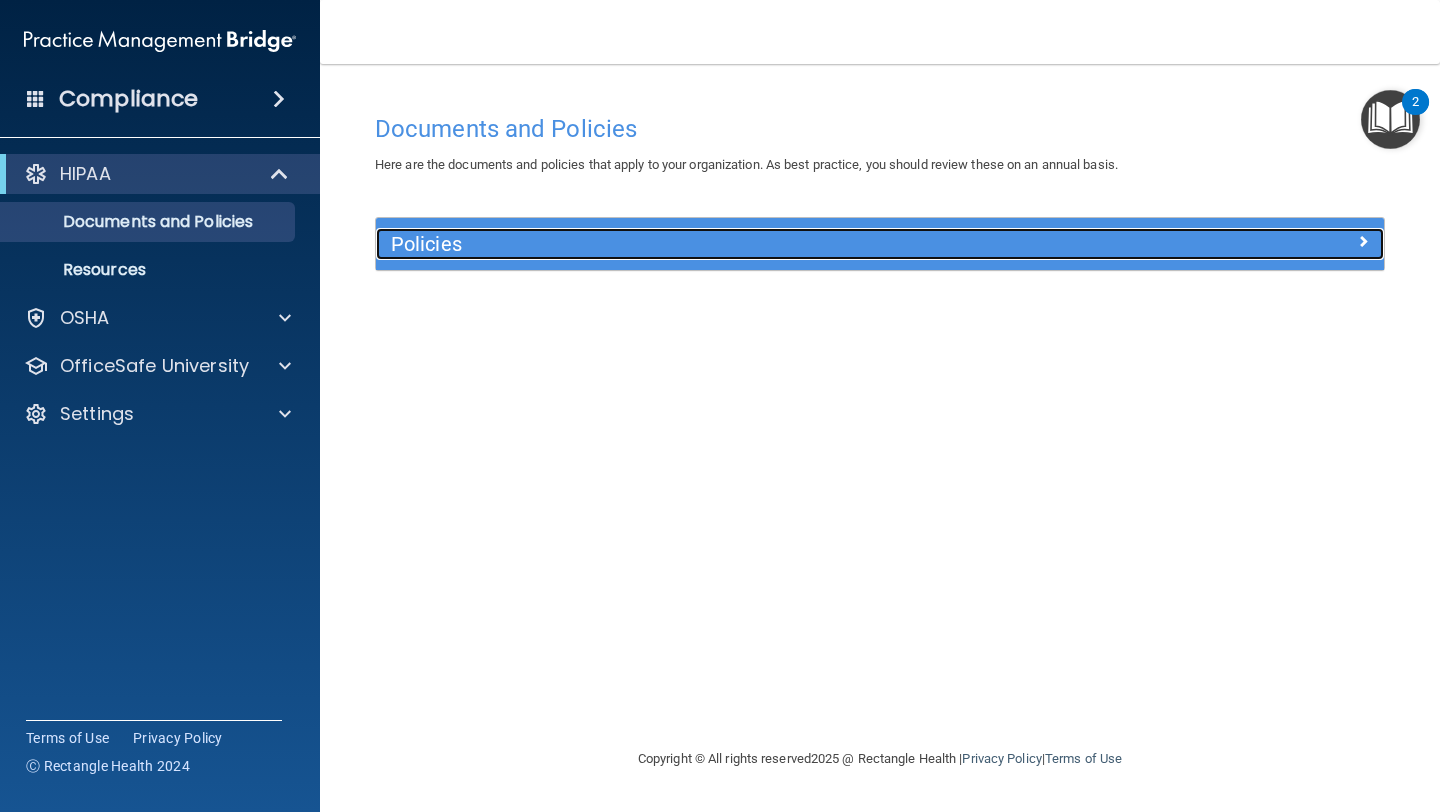click on "Policies" at bounding box center (754, 244) 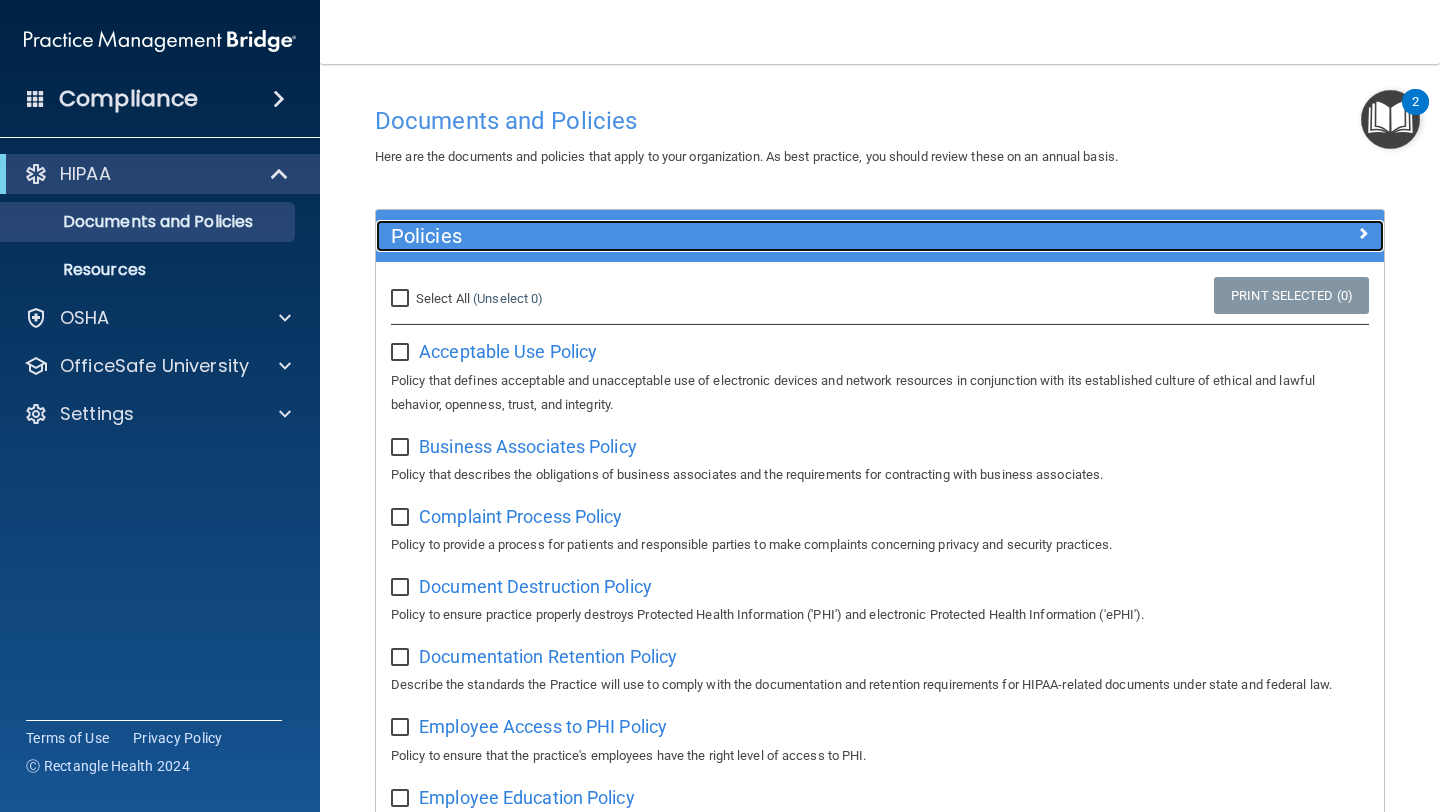 scroll, scrollTop: 0, scrollLeft: 0, axis: both 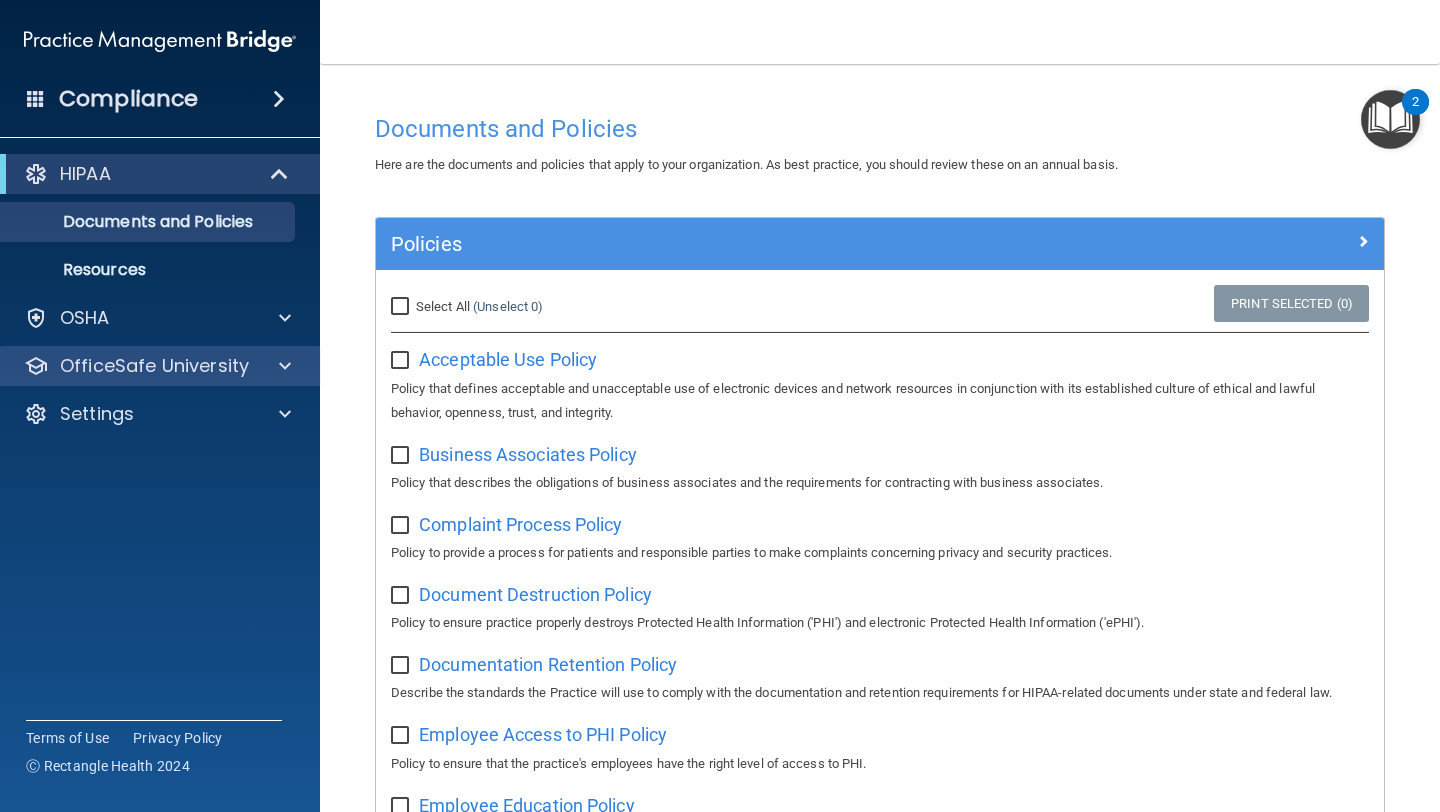 click on "OfficeSafe University" at bounding box center [160, 366] 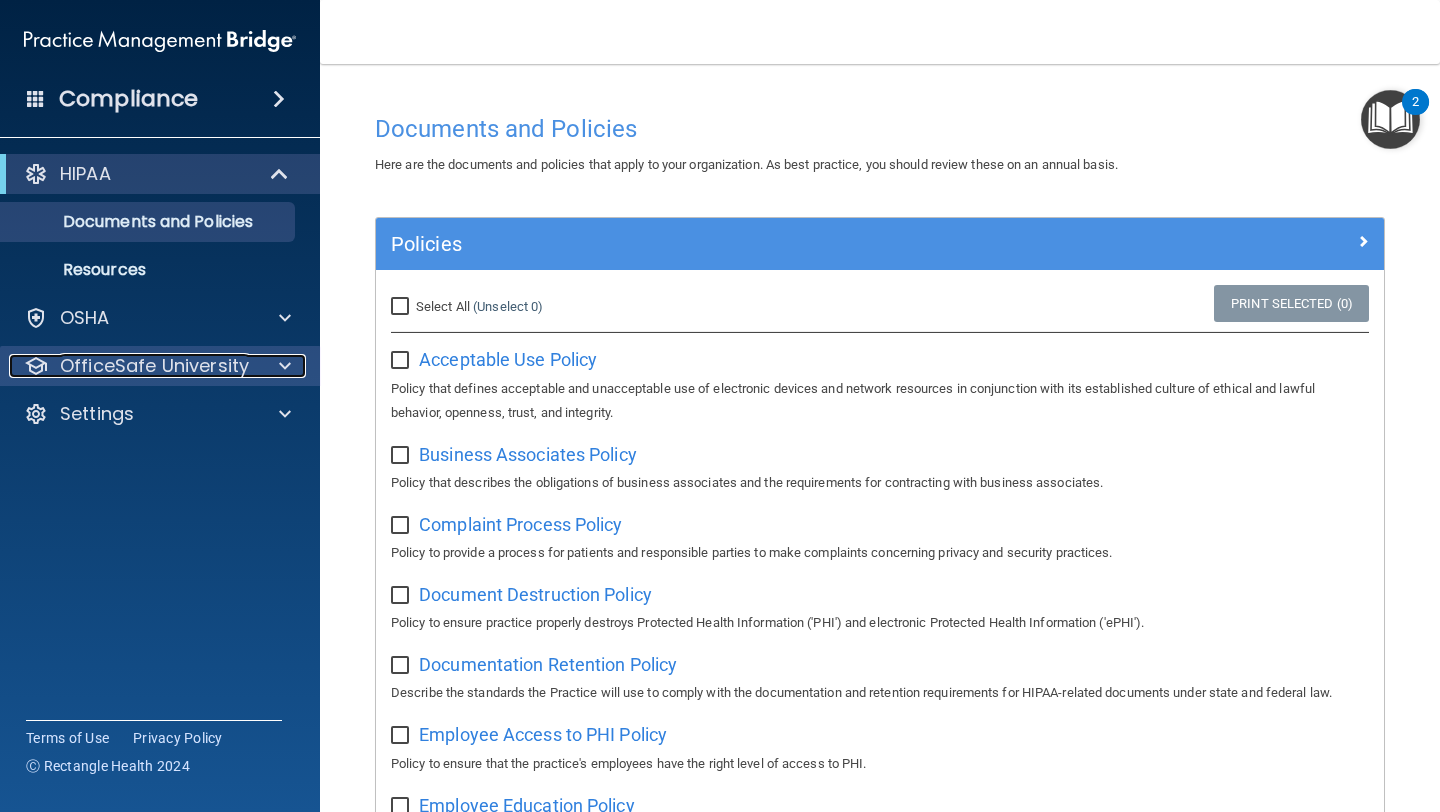 click at bounding box center (285, 366) 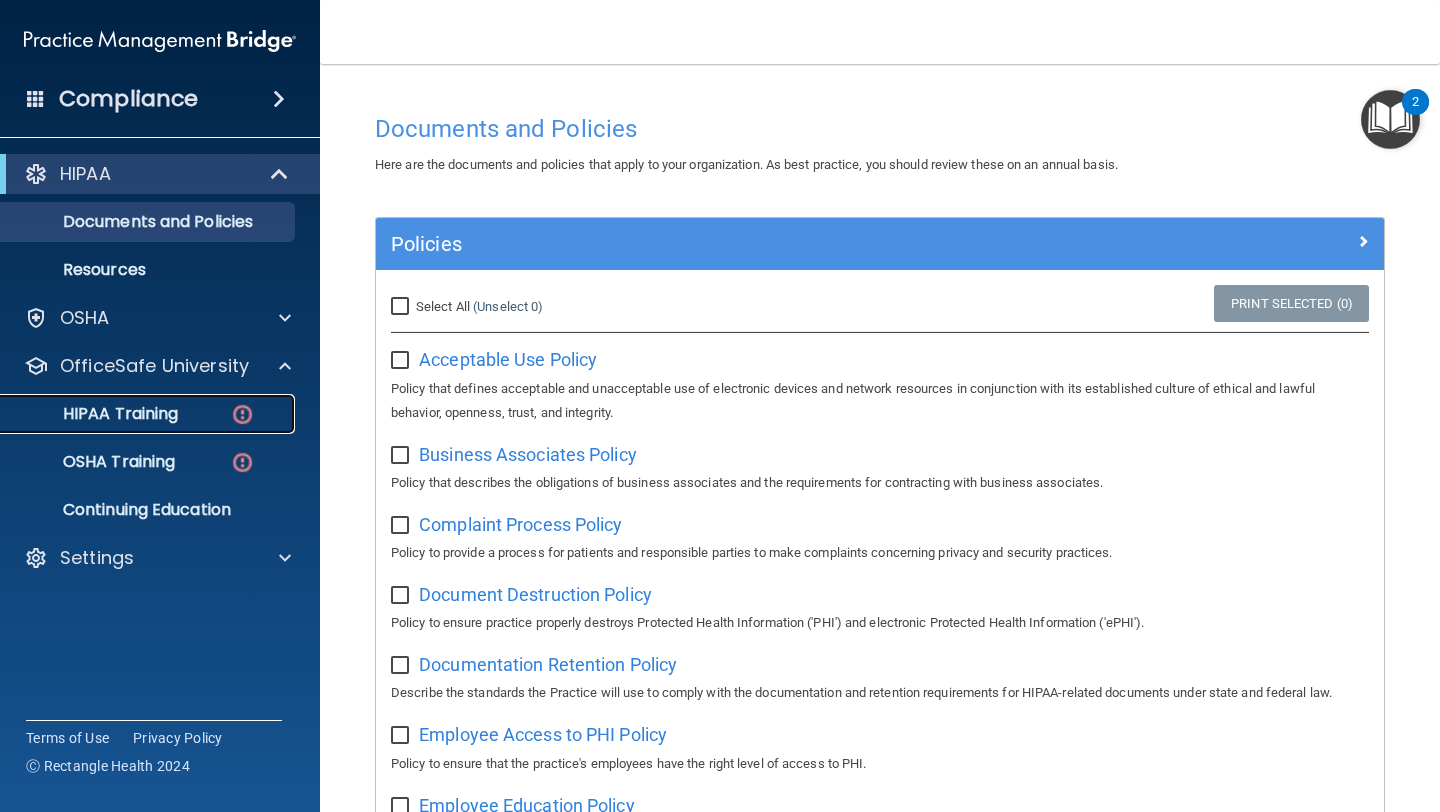 click on "HIPAA Training" at bounding box center [95, 414] 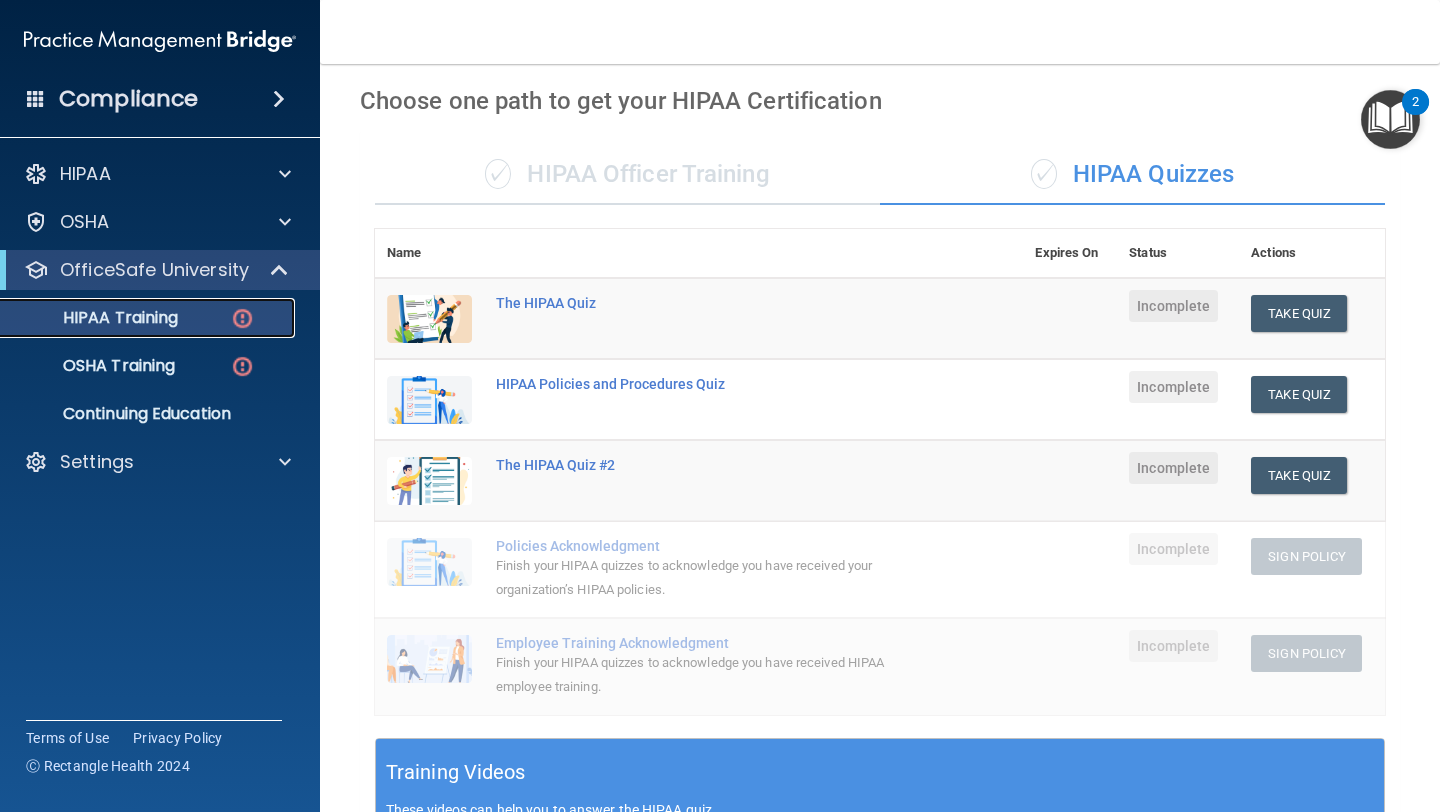 scroll, scrollTop: 0, scrollLeft: 0, axis: both 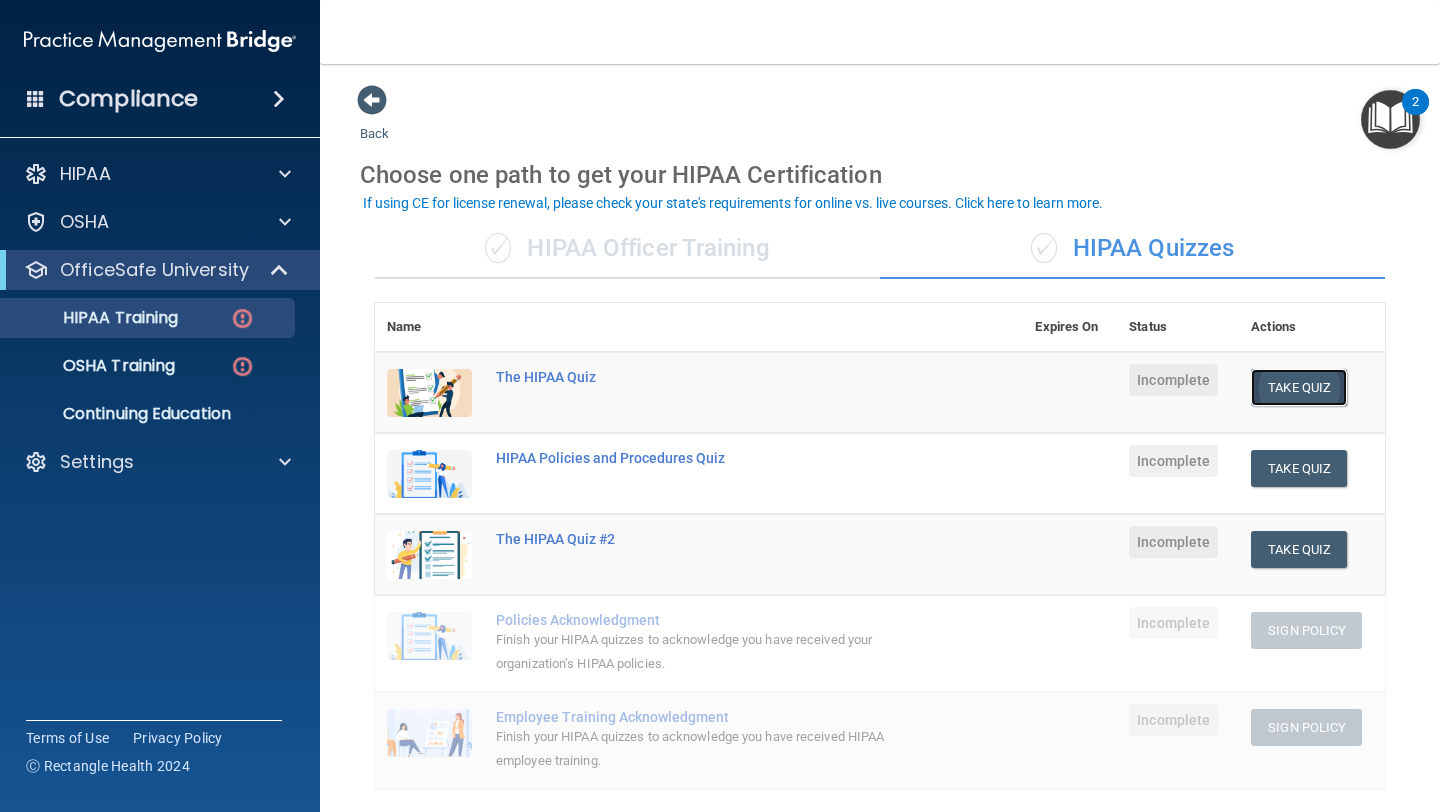 click on "Take Quiz" at bounding box center [1299, 387] 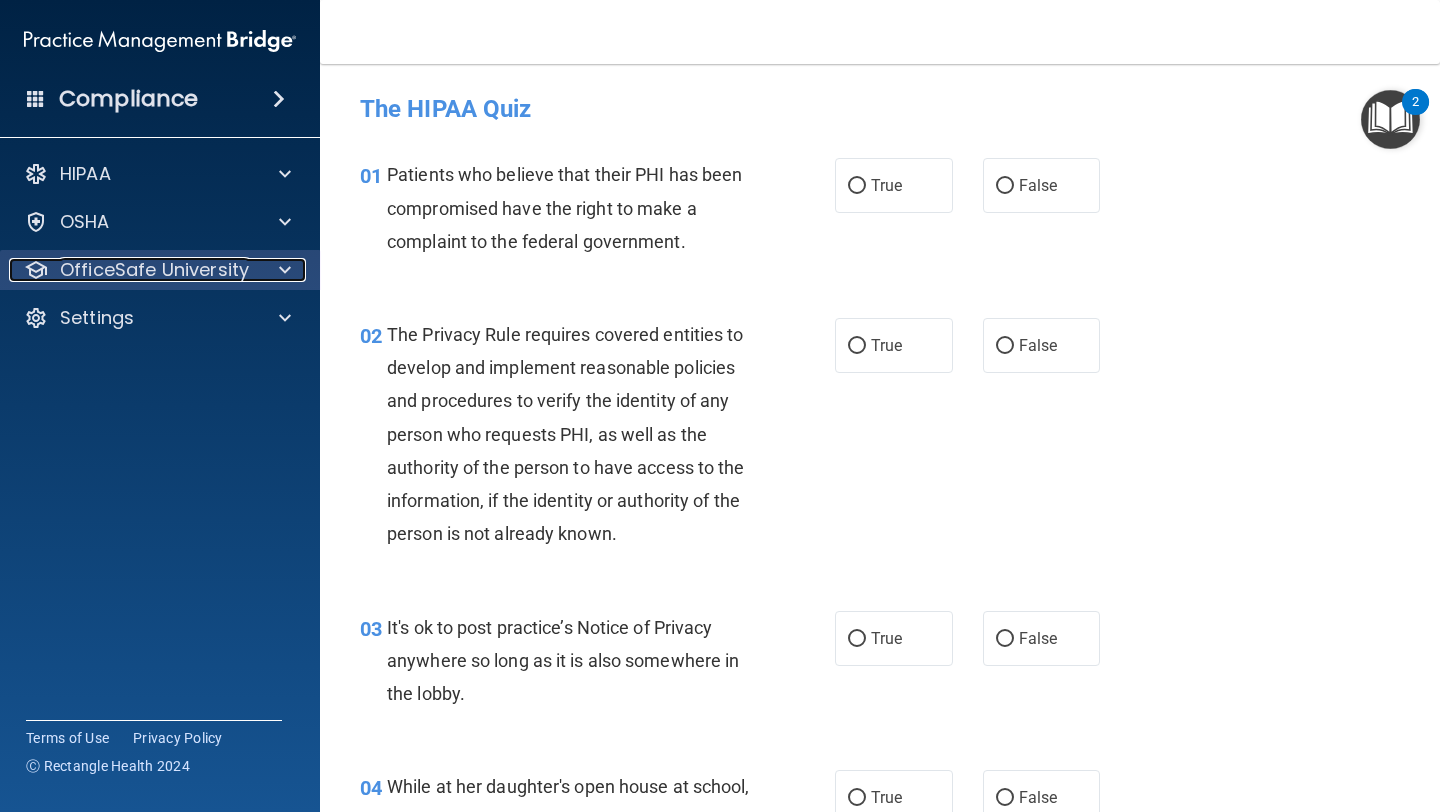 click at bounding box center [282, 270] 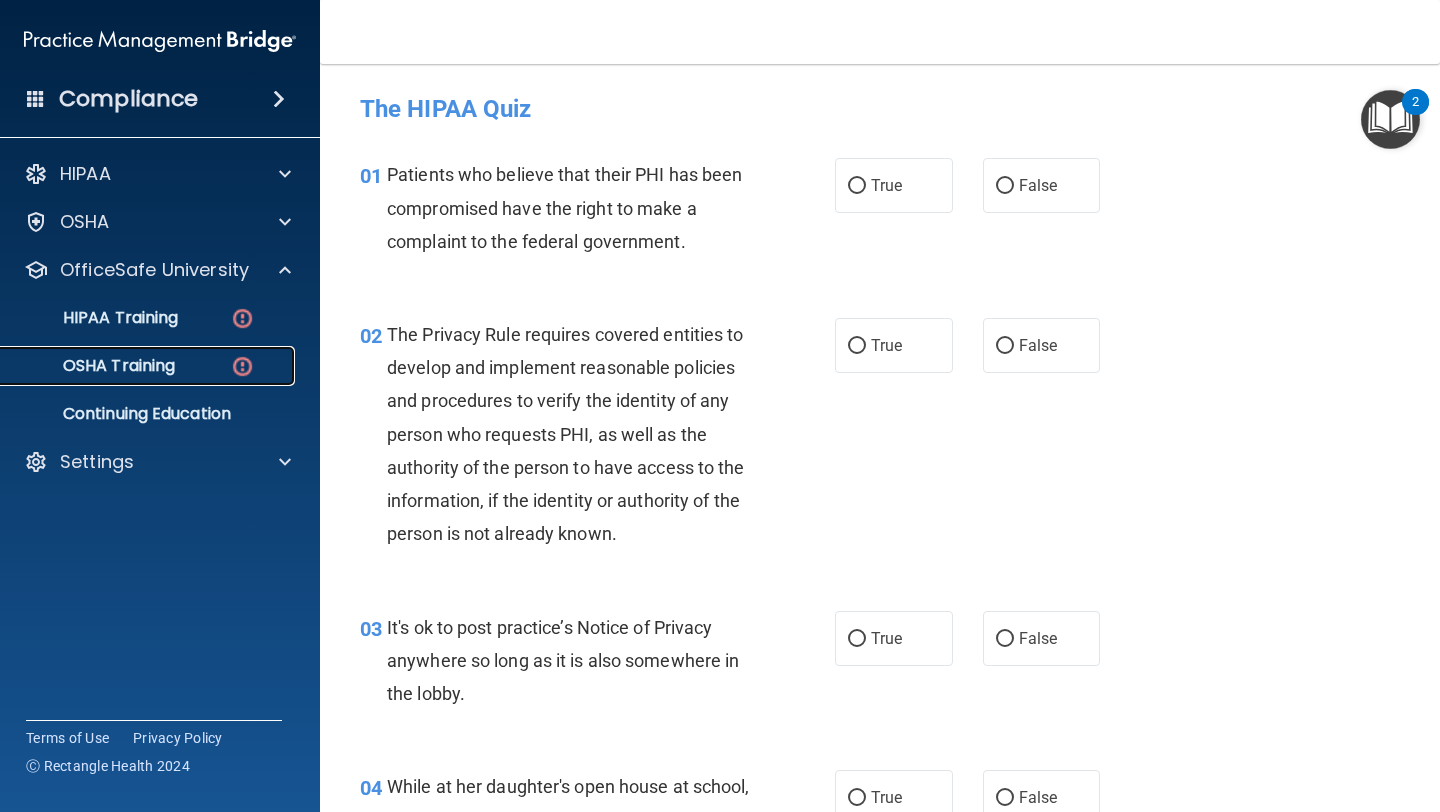 click on "OSHA Training" at bounding box center (94, 366) 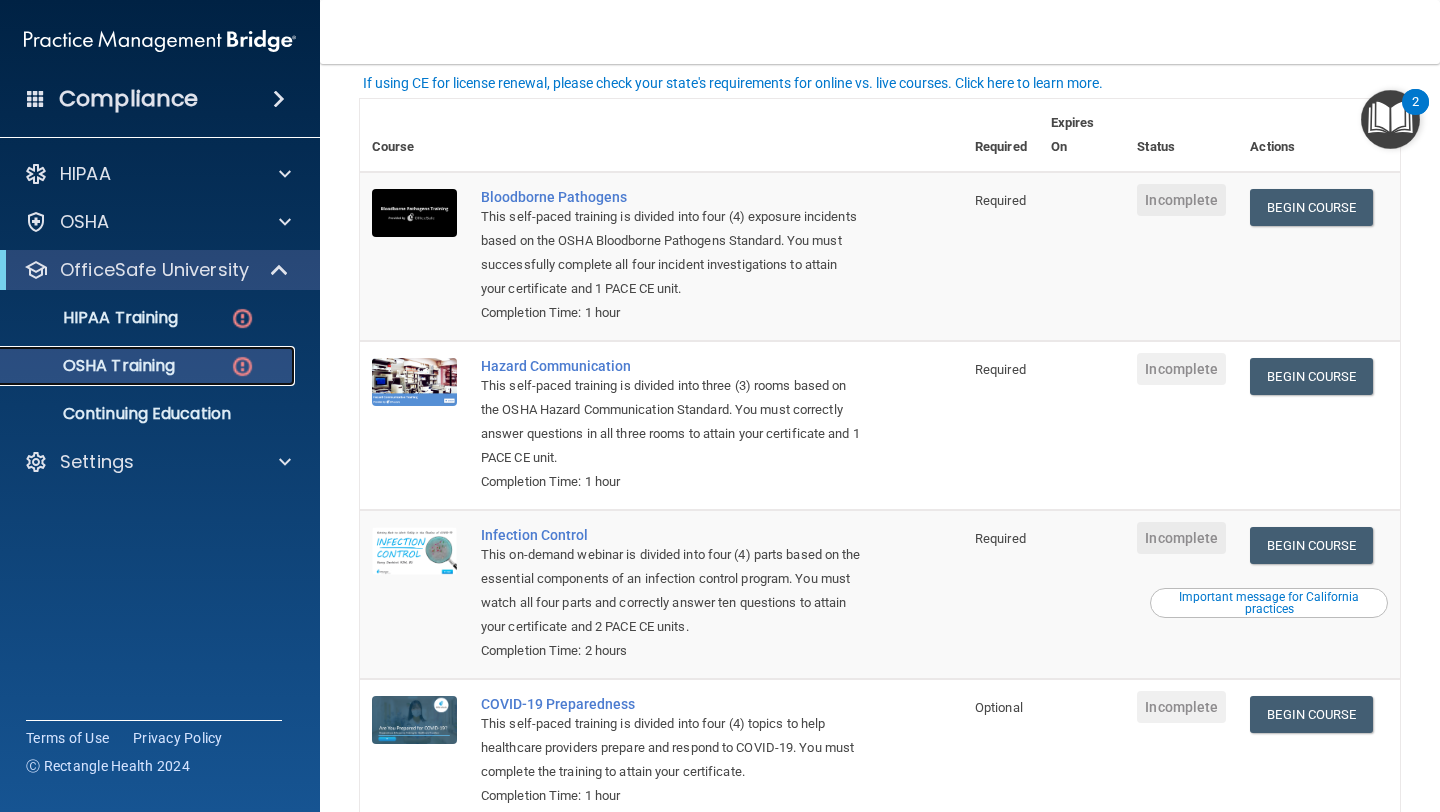 scroll, scrollTop: 249, scrollLeft: 0, axis: vertical 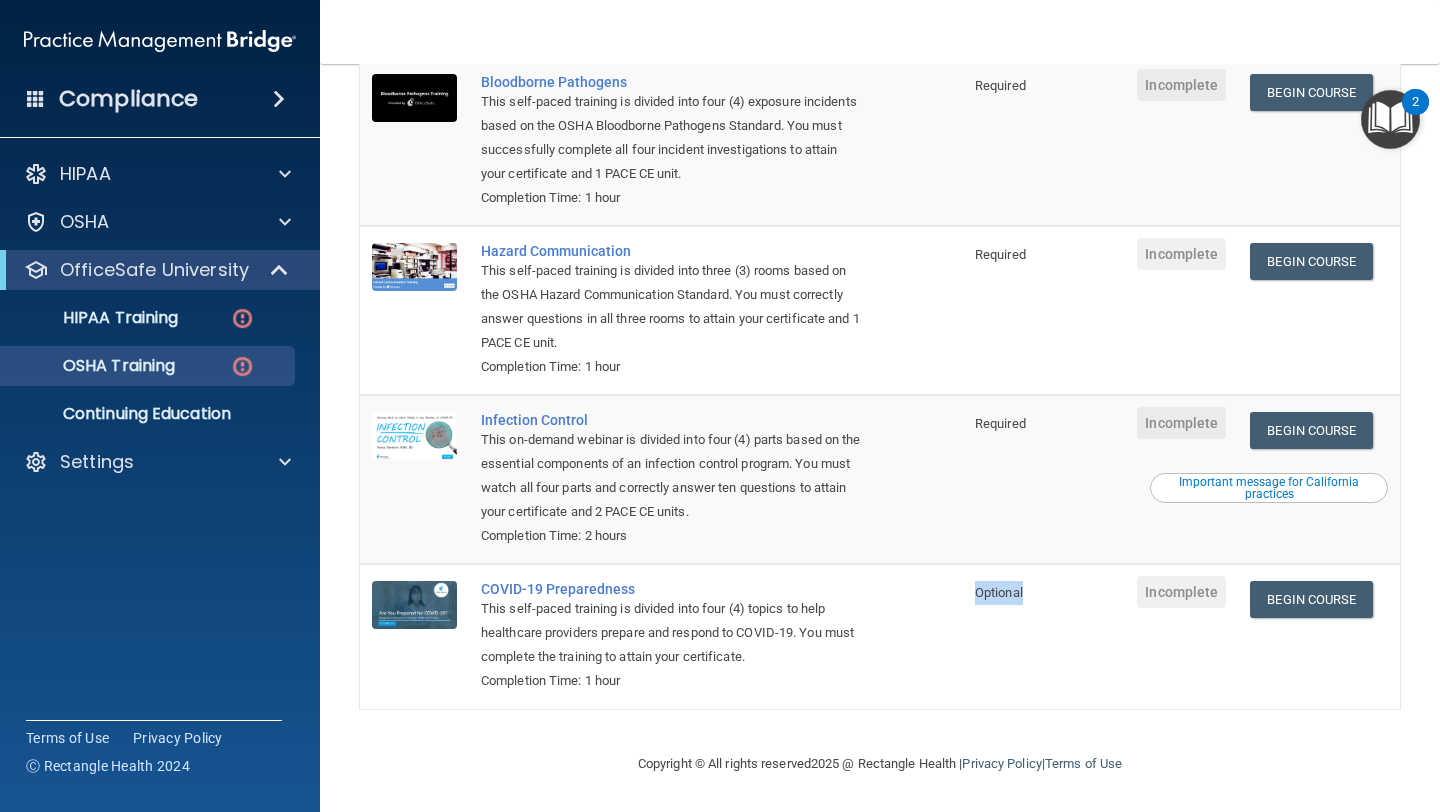 drag, startPoint x: 971, startPoint y: 588, endPoint x: 1034, endPoint y: 588, distance: 63 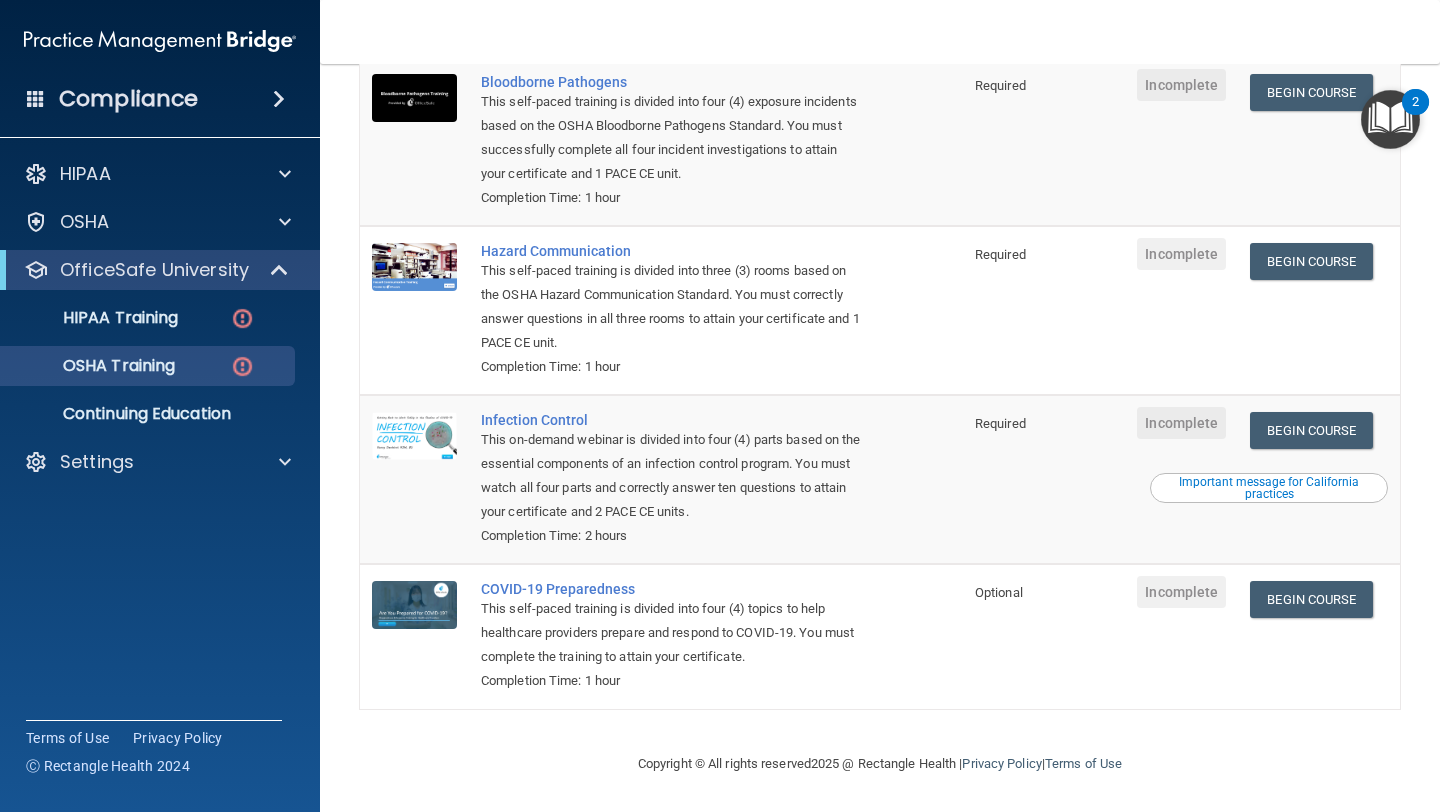 click on "Begin Course       Download Certificate        Important message for California practices" at bounding box center (1319, 479) 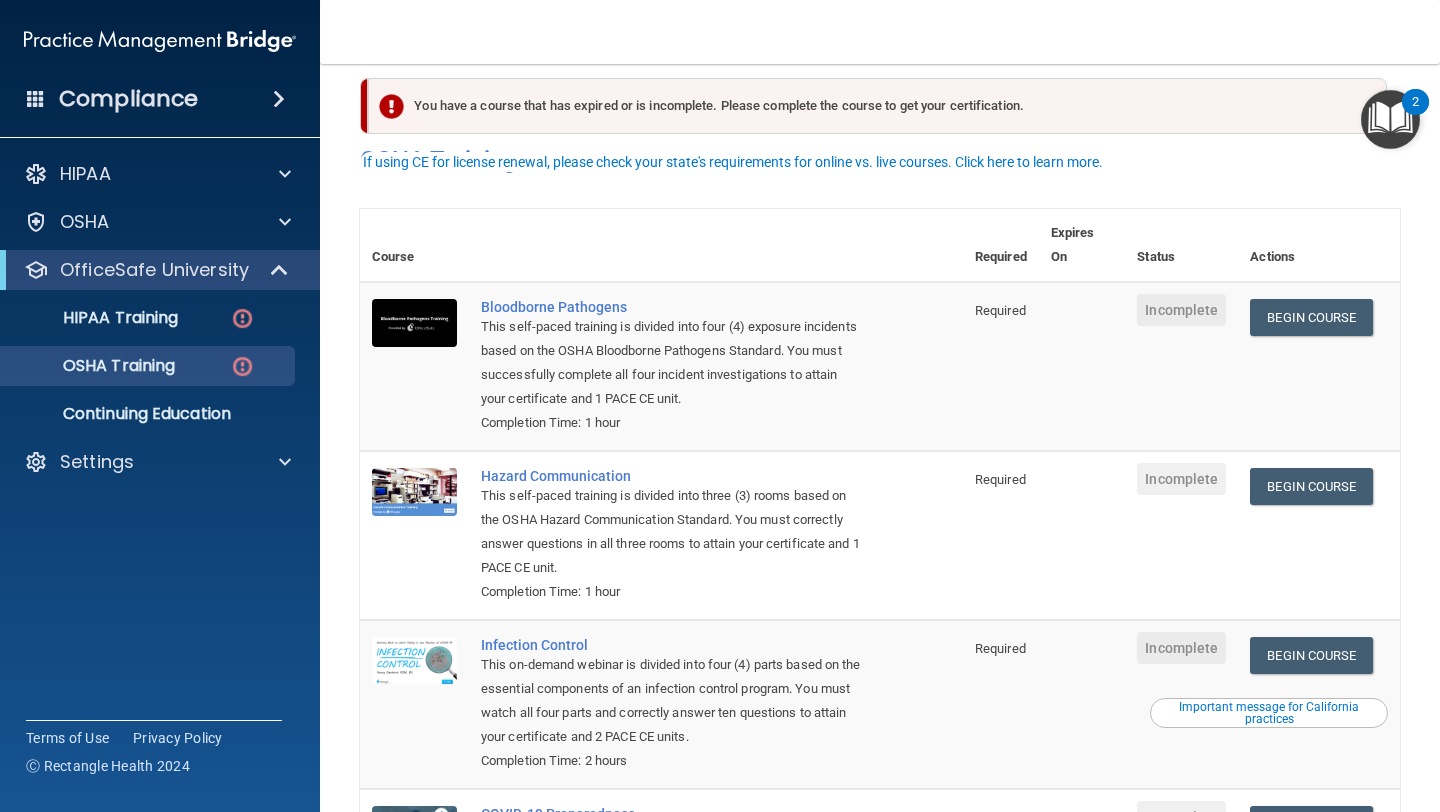 scroll, scrollTop: 0, scrollLeft: 0, axis: both 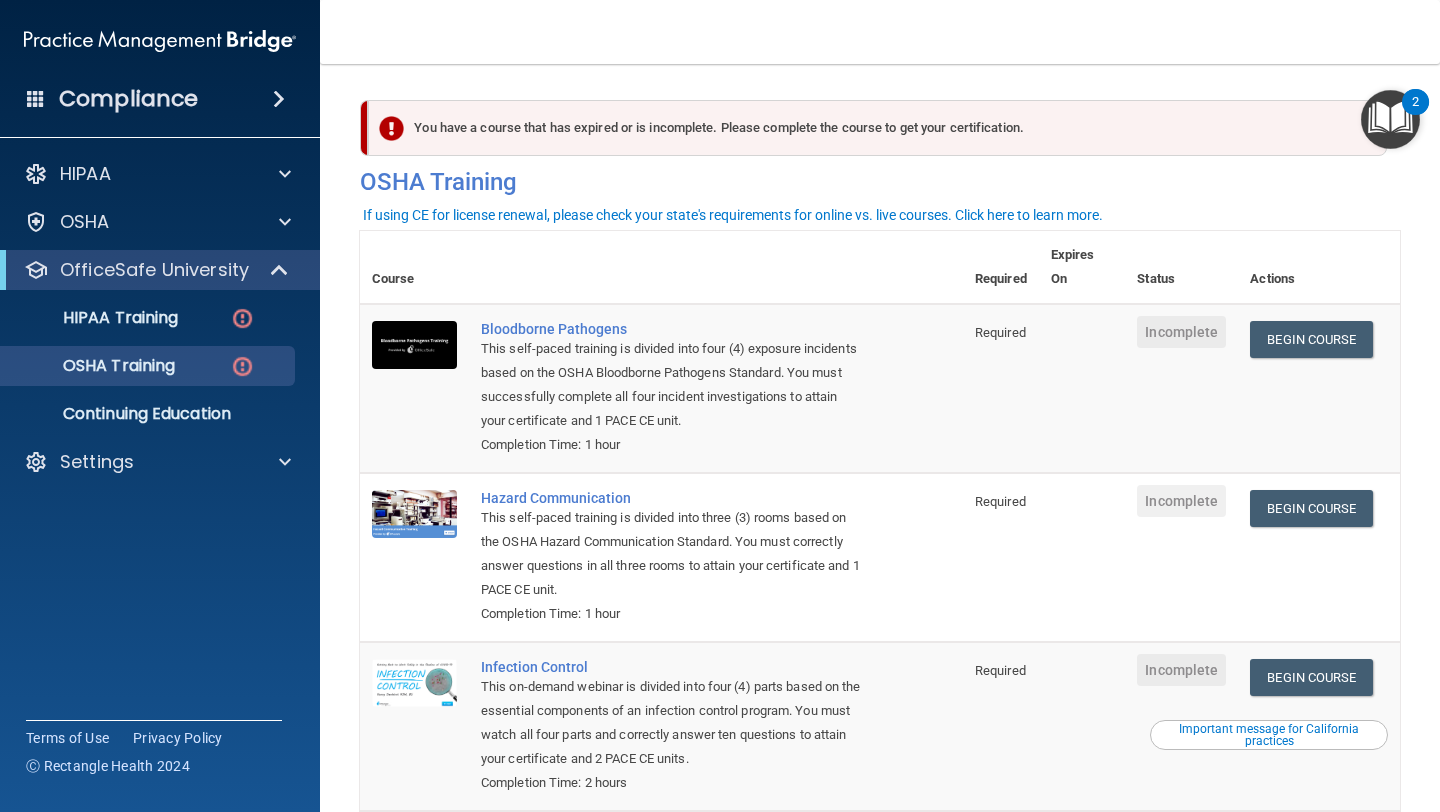 click on "You have a course that has expired or is incomplete. Please complete the course to get your certification.             You have a course that will expire soon. Please complete the course to get your certification.      OSHA Training" at bounding box center [880, 153] 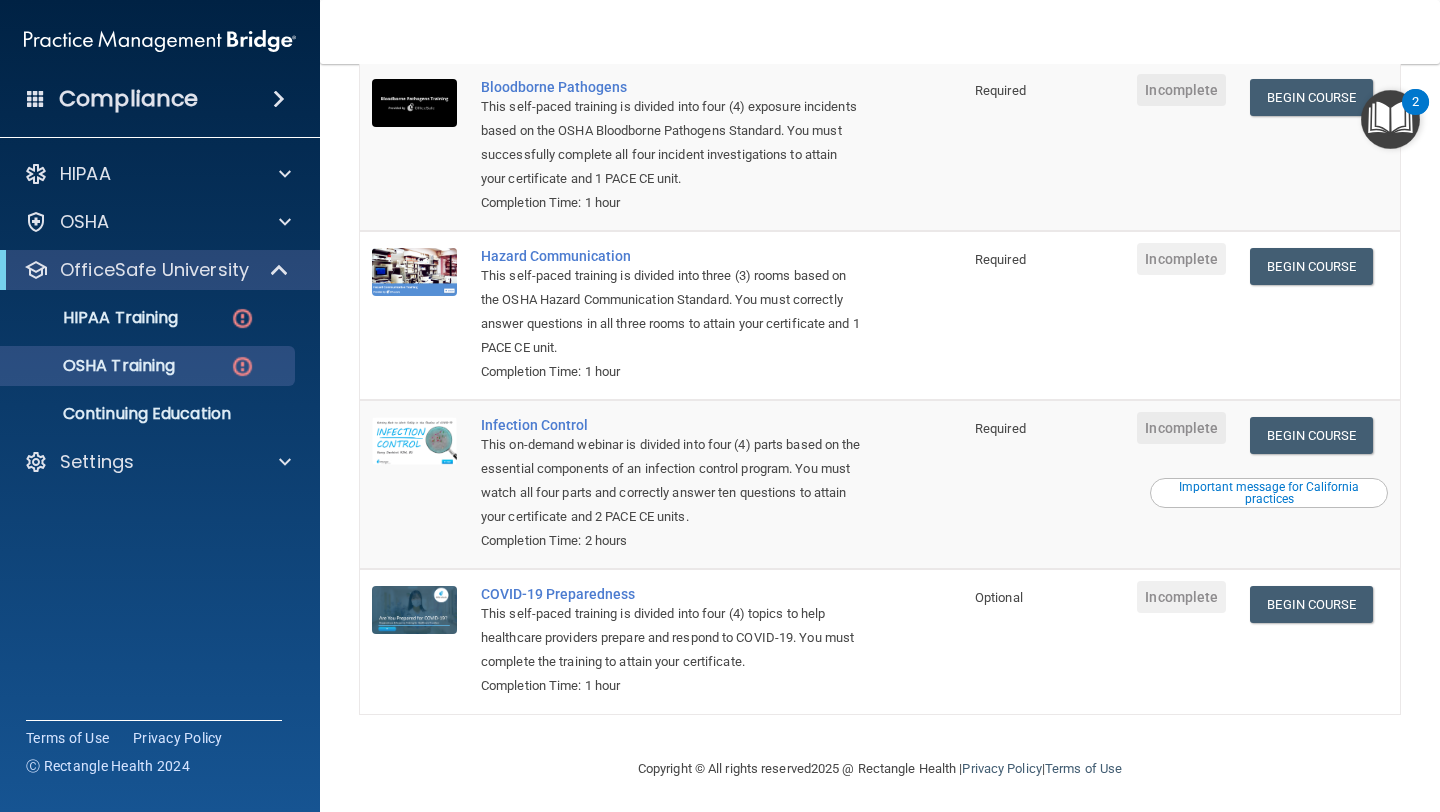 scroll, scrollTop: 249, scrollLeft: 0, axis: vertical 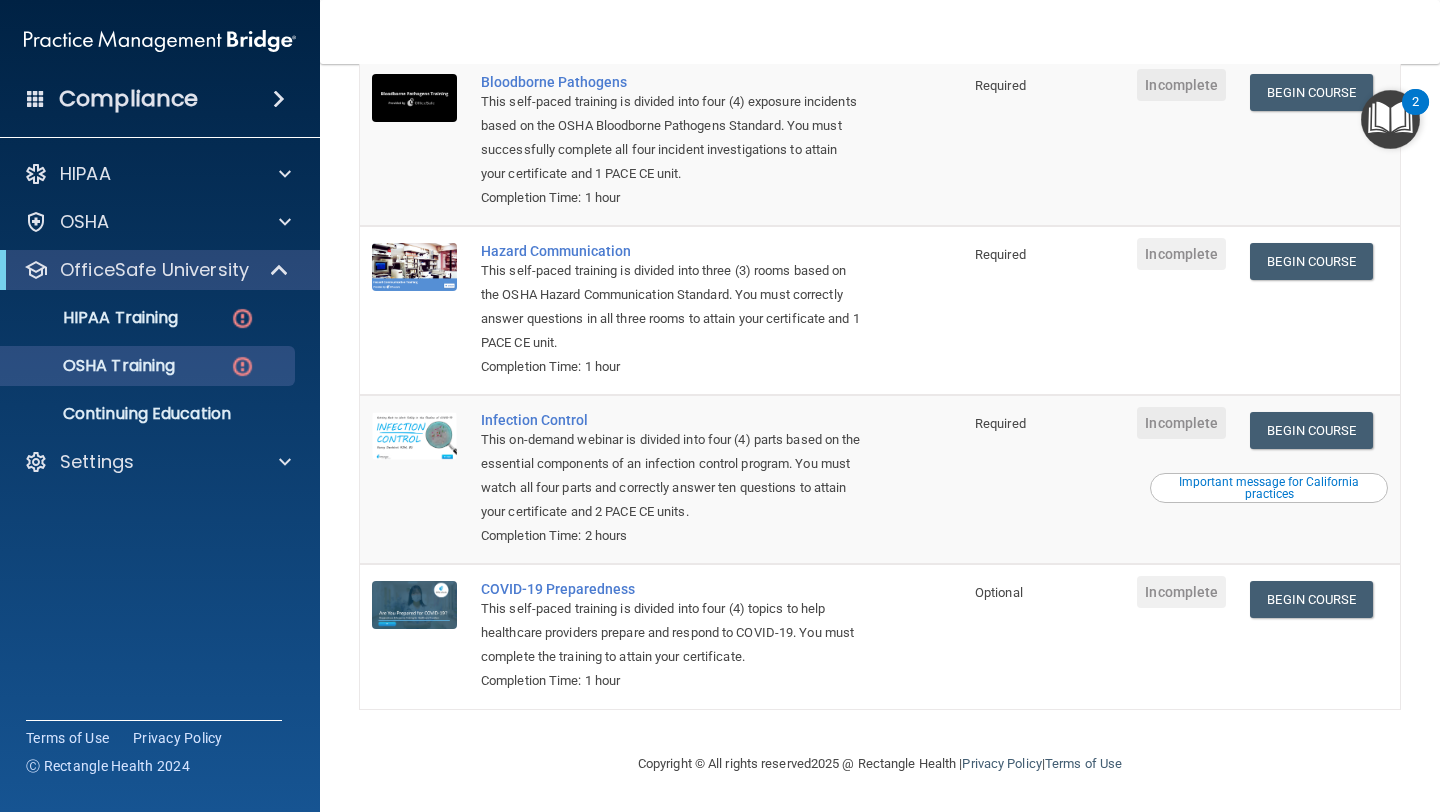 click on "Toggle navigation                                                                                                     [FIRST] [LAST]   [EMAIL]                            Manage My Enterprise              [NAME], [TITLE], Inc.     Manage My Location" at bounding box center [880, 32] 